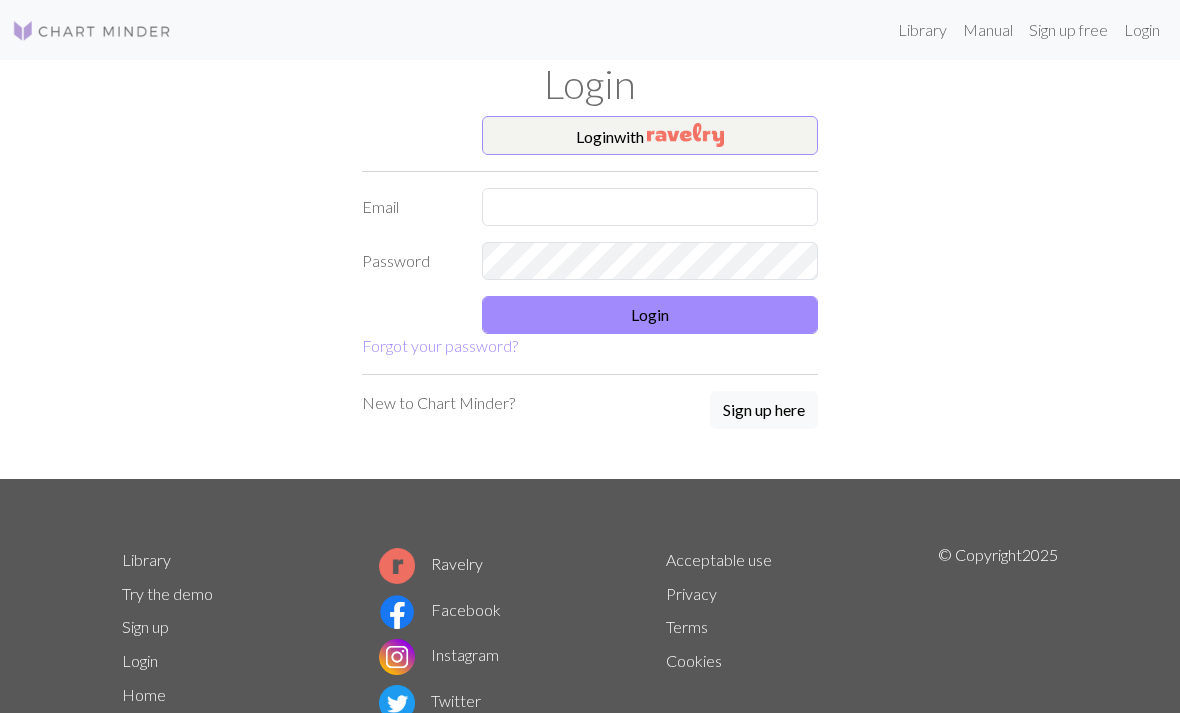 scroll, scrollTop: 0, scrollLeft: 0, axis: both 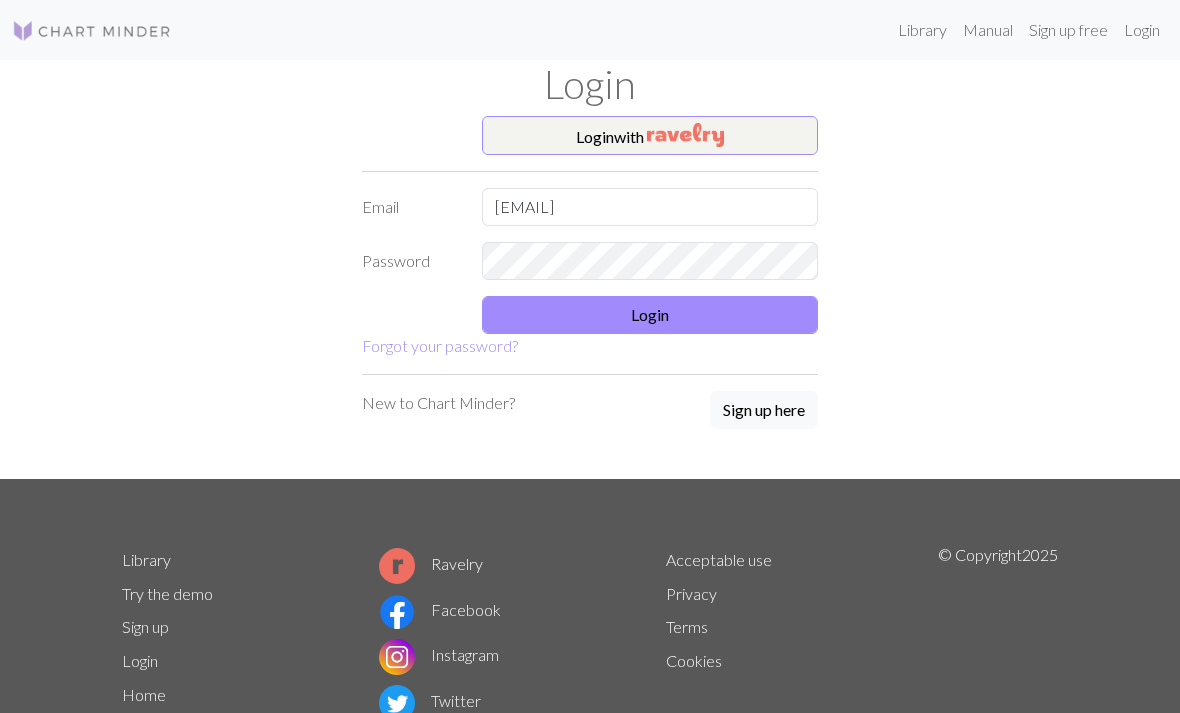 type on "[EMAIL]" 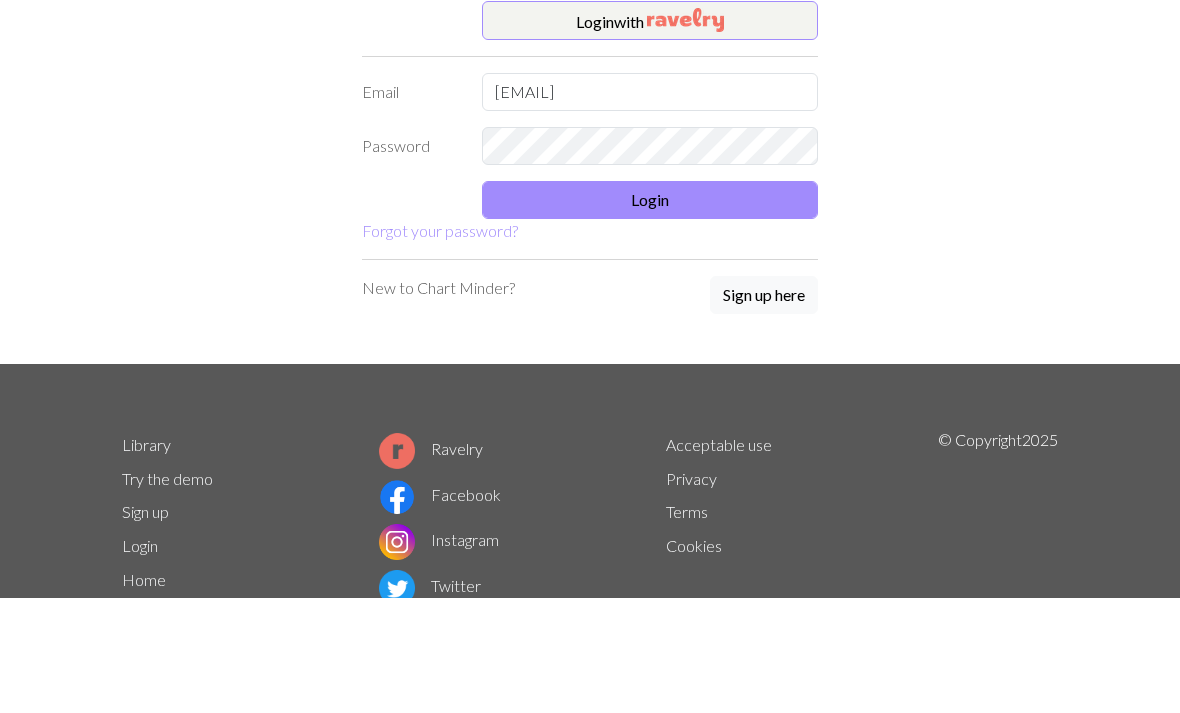 click on "Login" at bounding box center [650, 315] 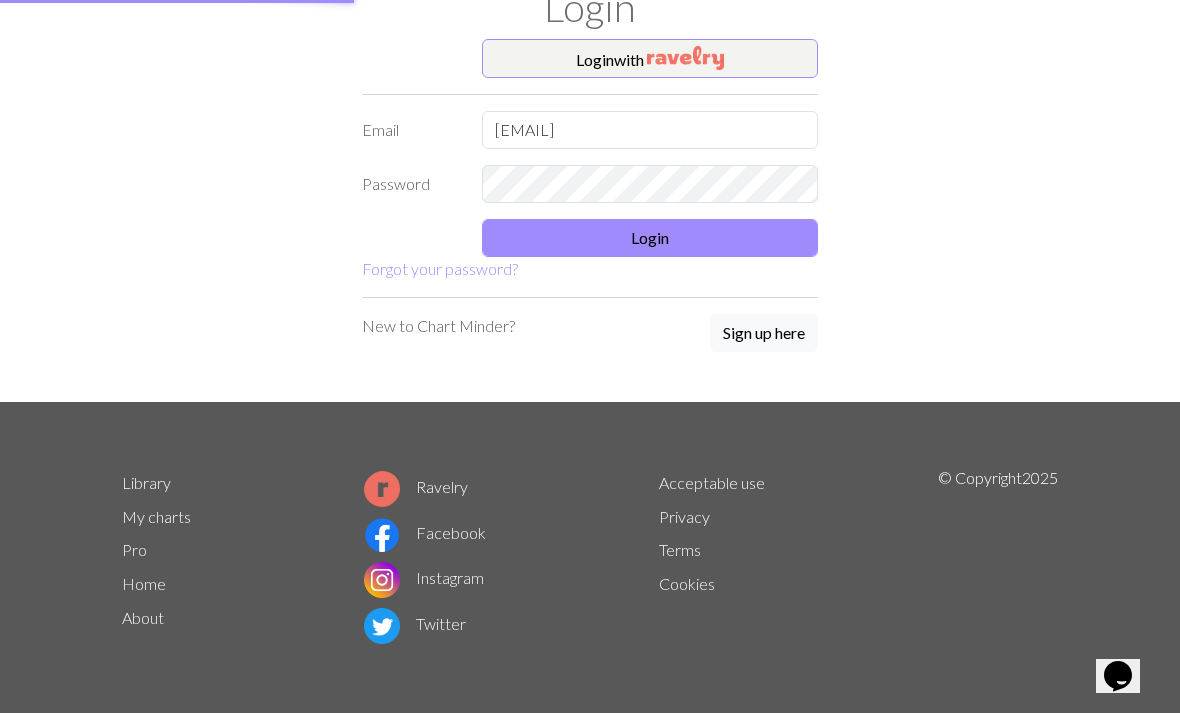 scroll, scrollTop: 76, scrollLeft: 0, axis: vertical 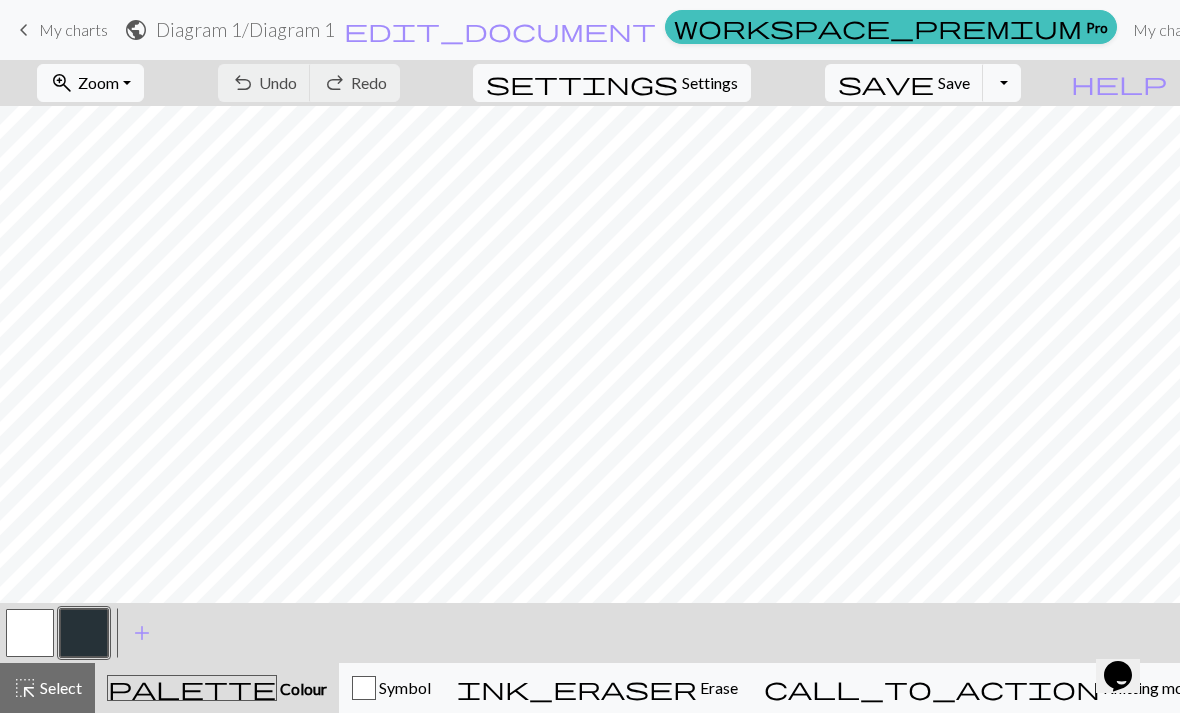 click at bounding box center [84, 633] 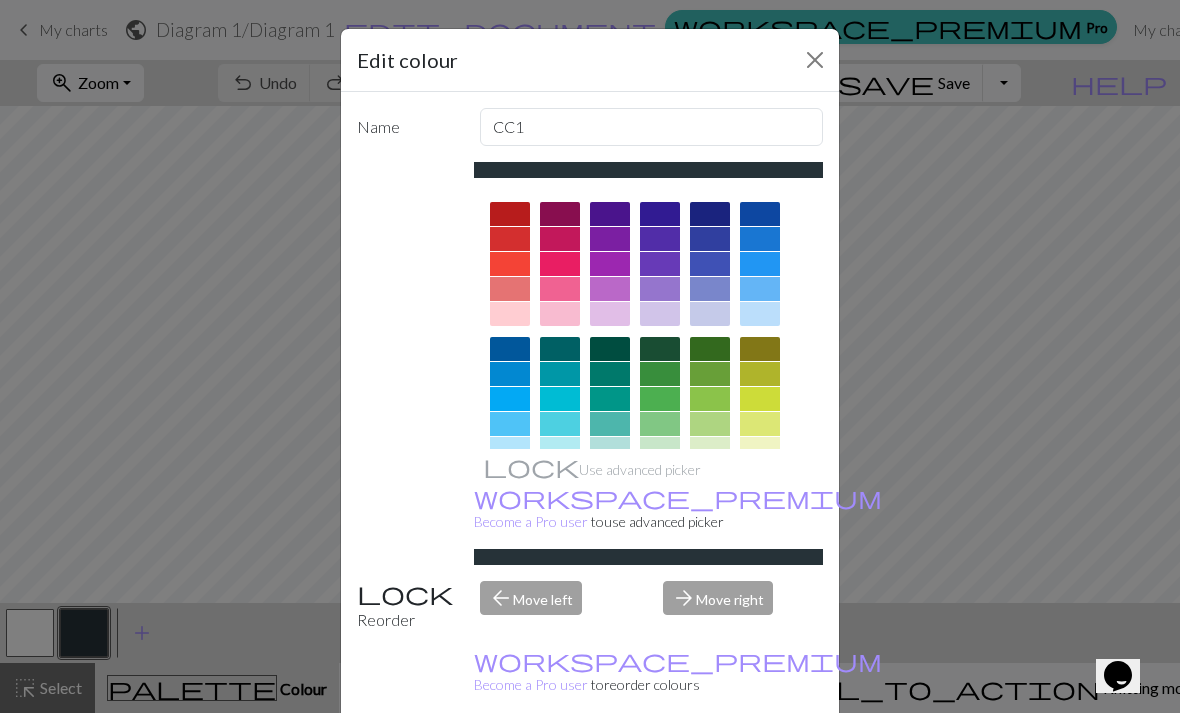 click at bounding box center (560, 289) 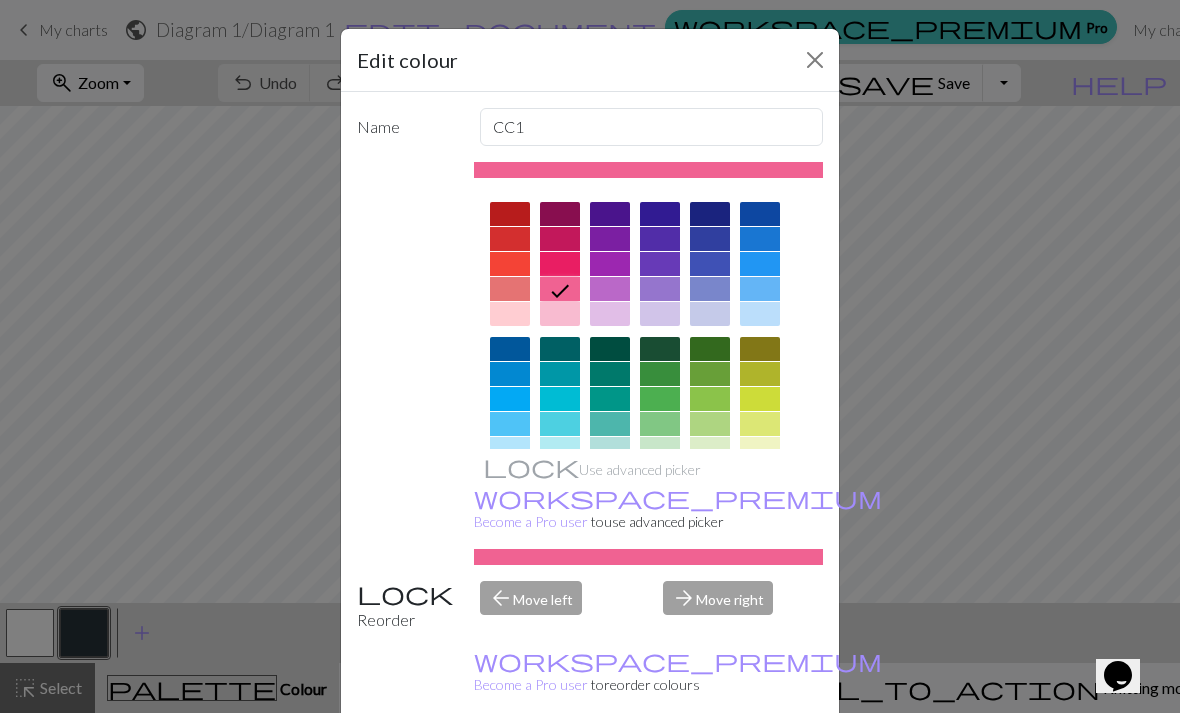 click at bounding box center (815, 60) 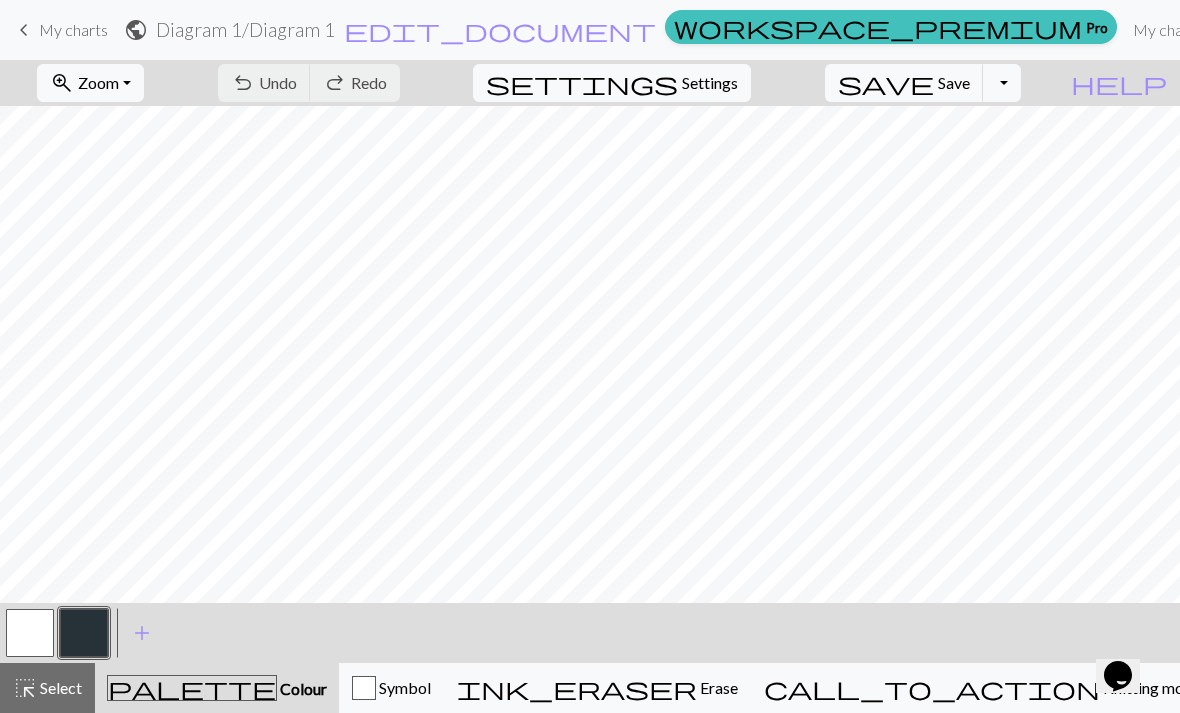 click at bounding box center [84, 633] 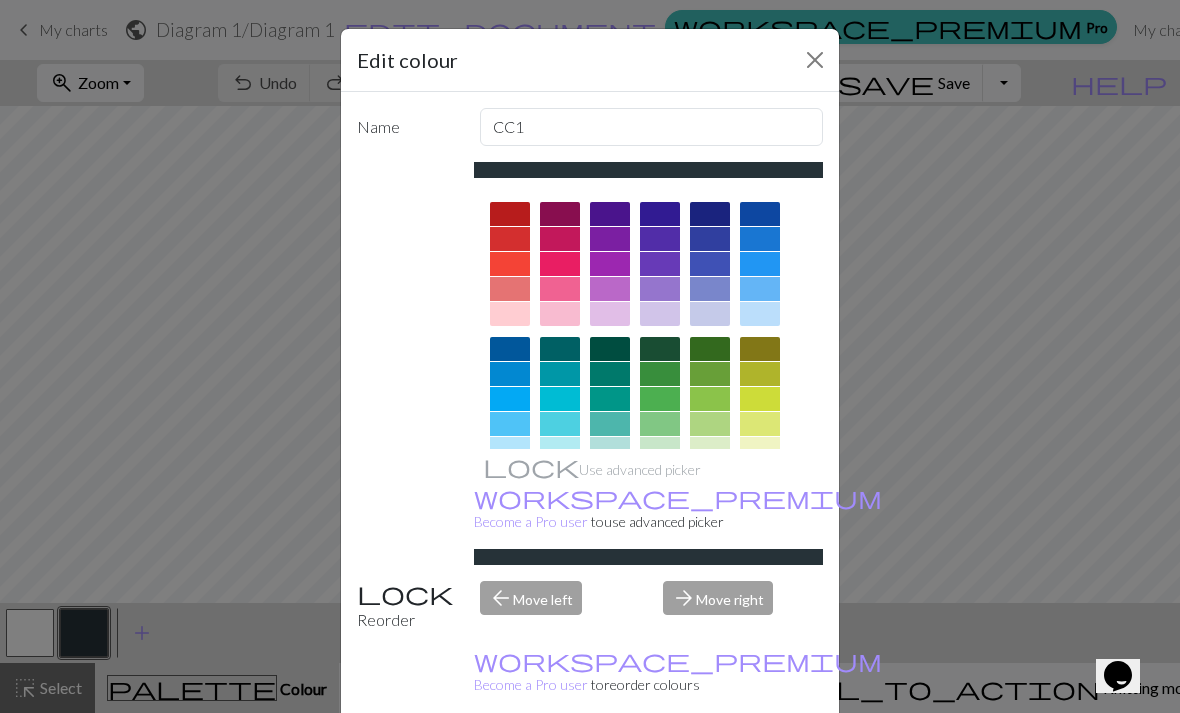 click at bounding box center (560, 289) 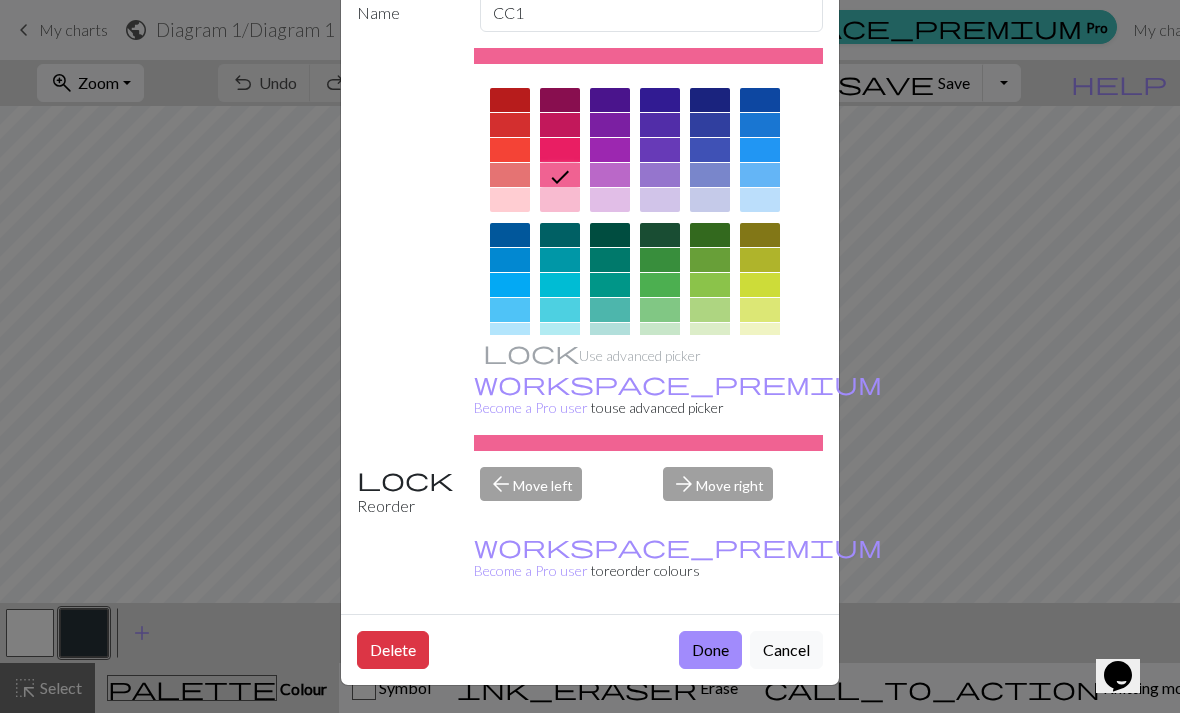 scroll, scrollTop: 114, scrollLeft: 0, axis: vertical 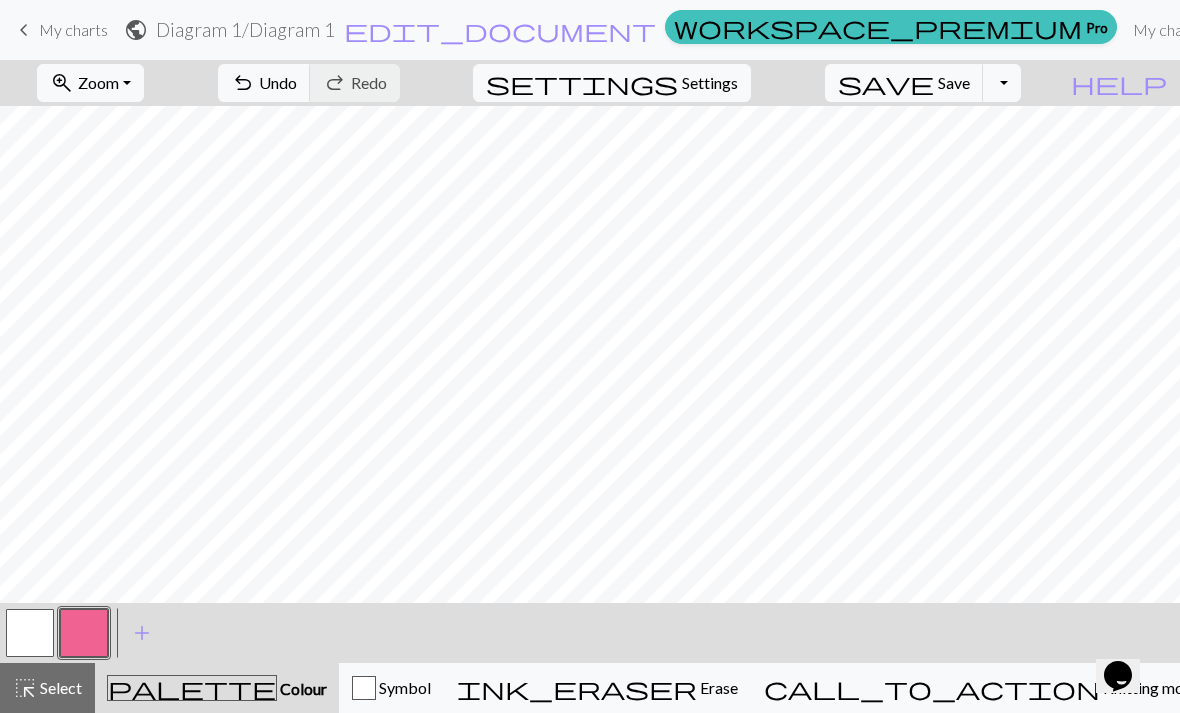 click at bounding box center (30, 633) 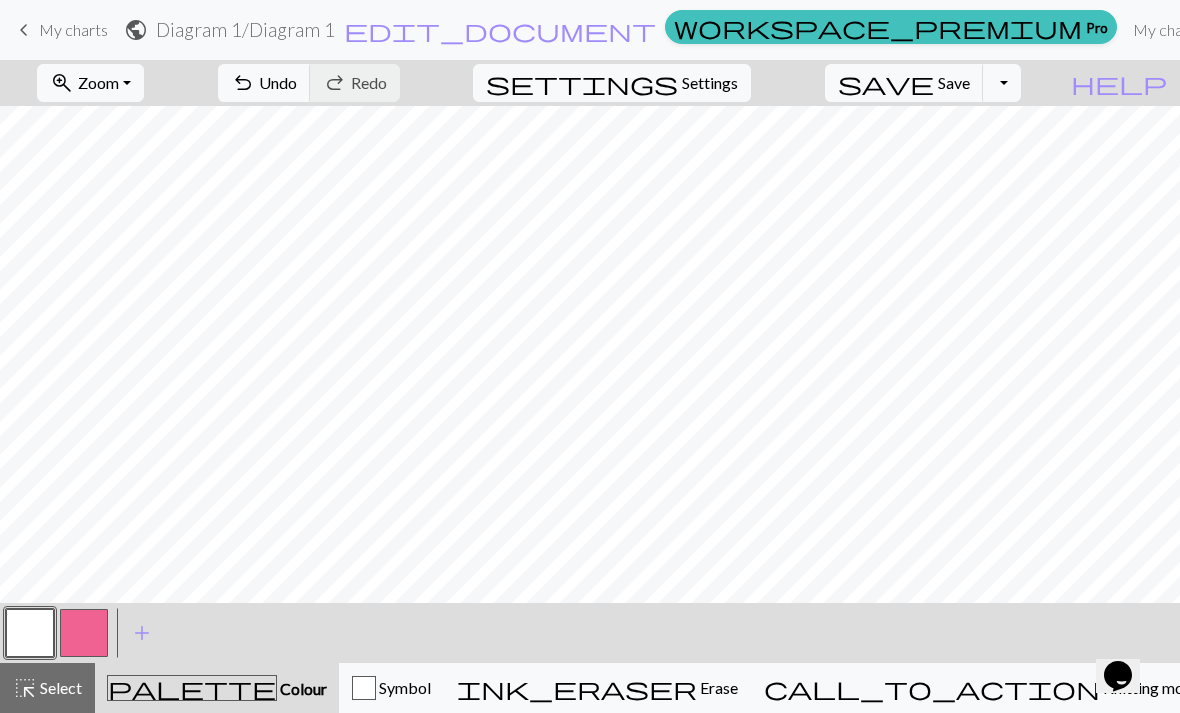 click at bounding box center [84, 633] 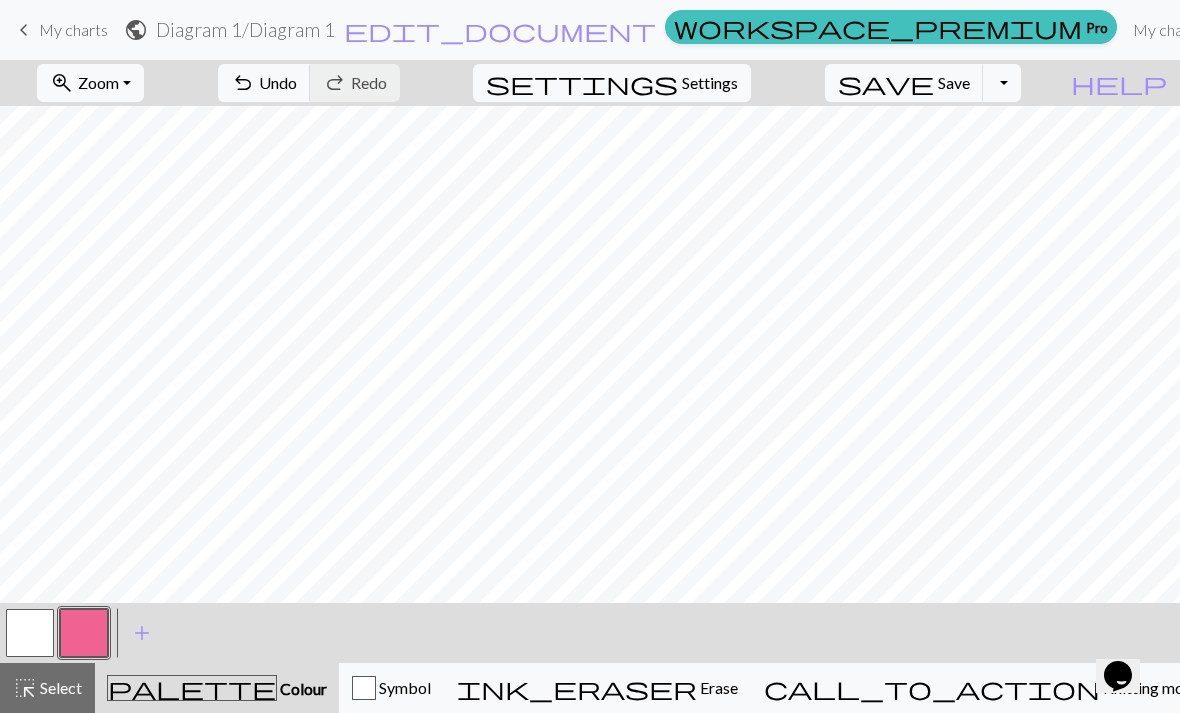click at bounding box center [30, 633] 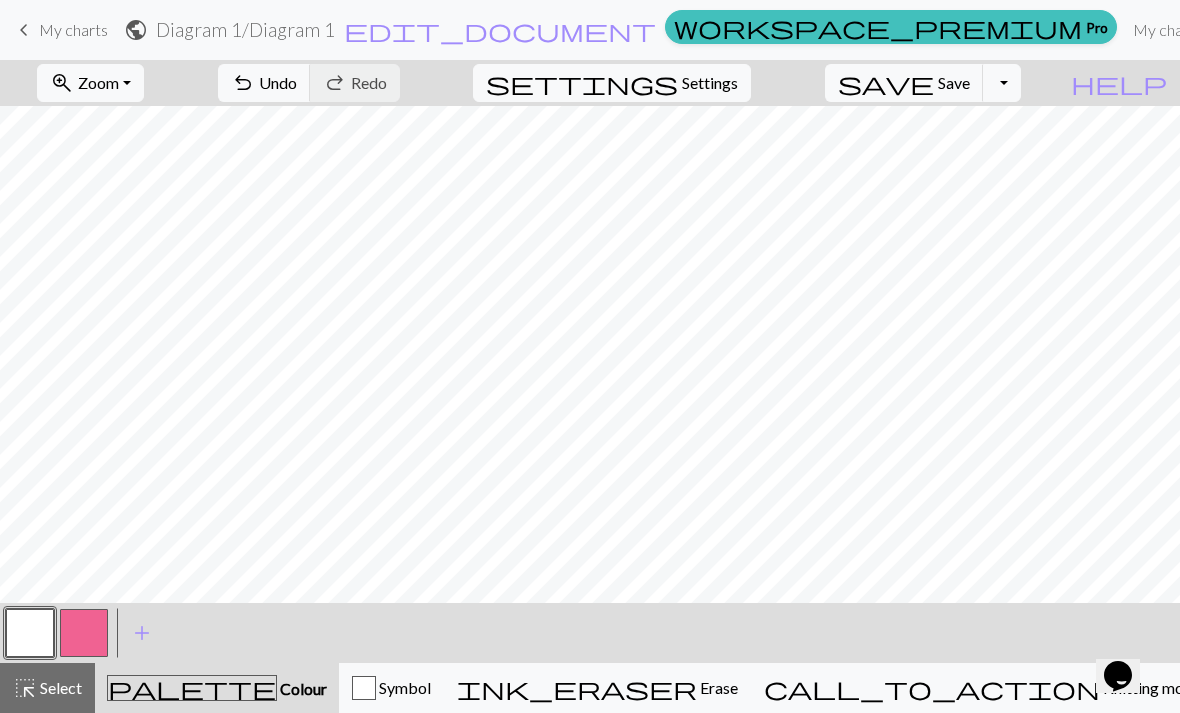 click at bounding box center [84, 633] 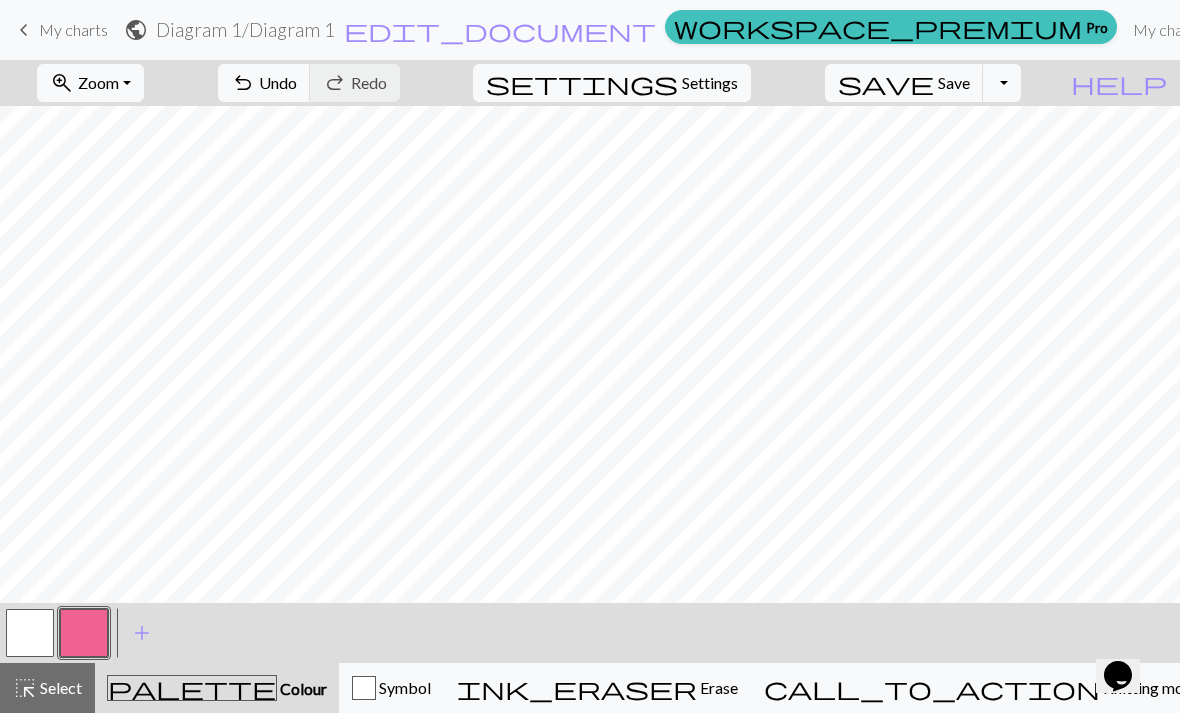 click on "undo" at bounding box center (243, 83) 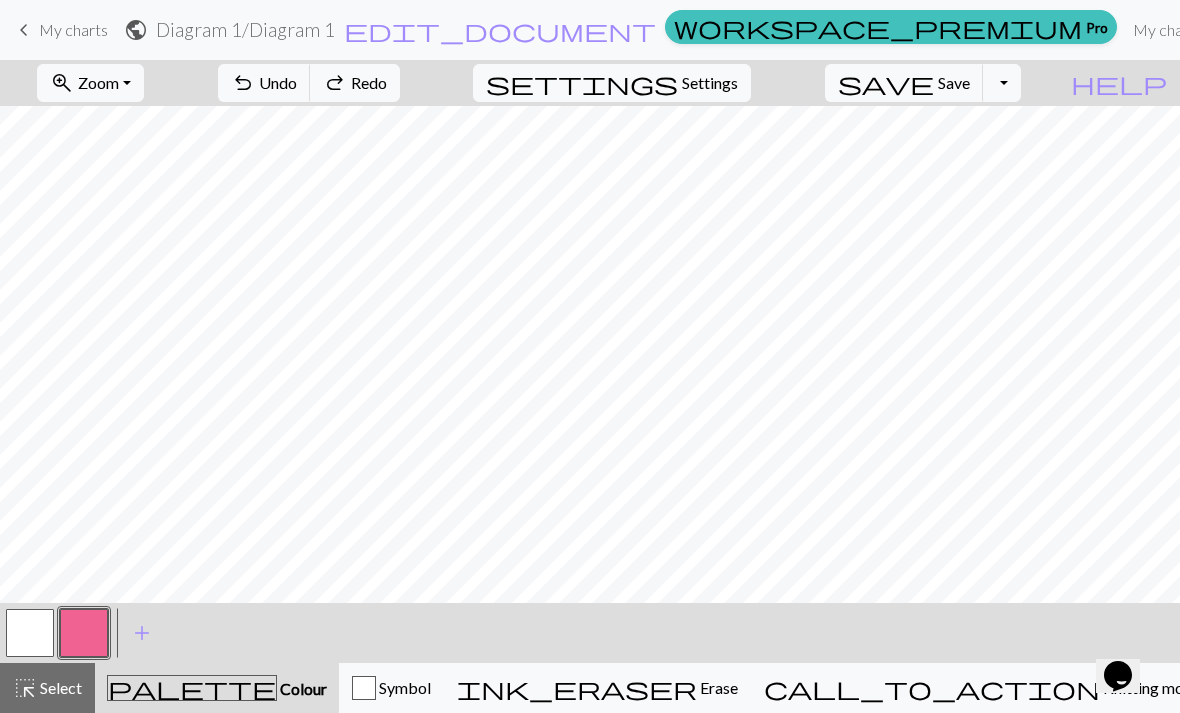 click on "undo" at bounding box center [243, 83] 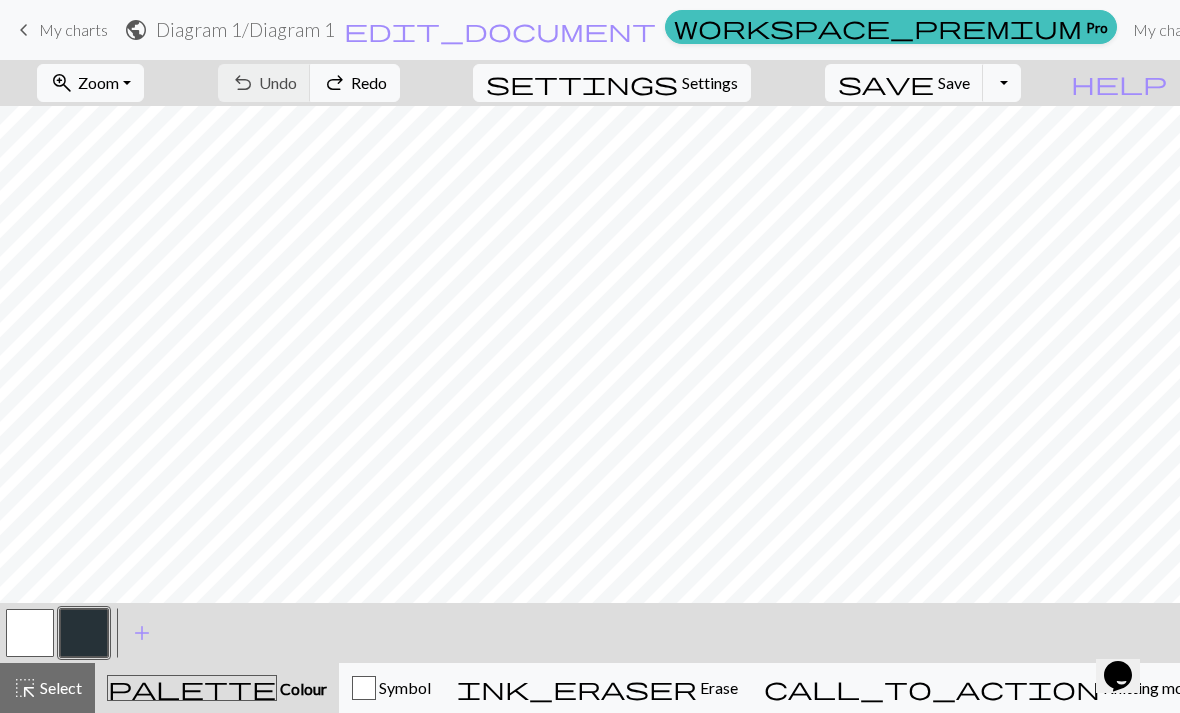 click on "Settings" at bounding box center [710, 83] 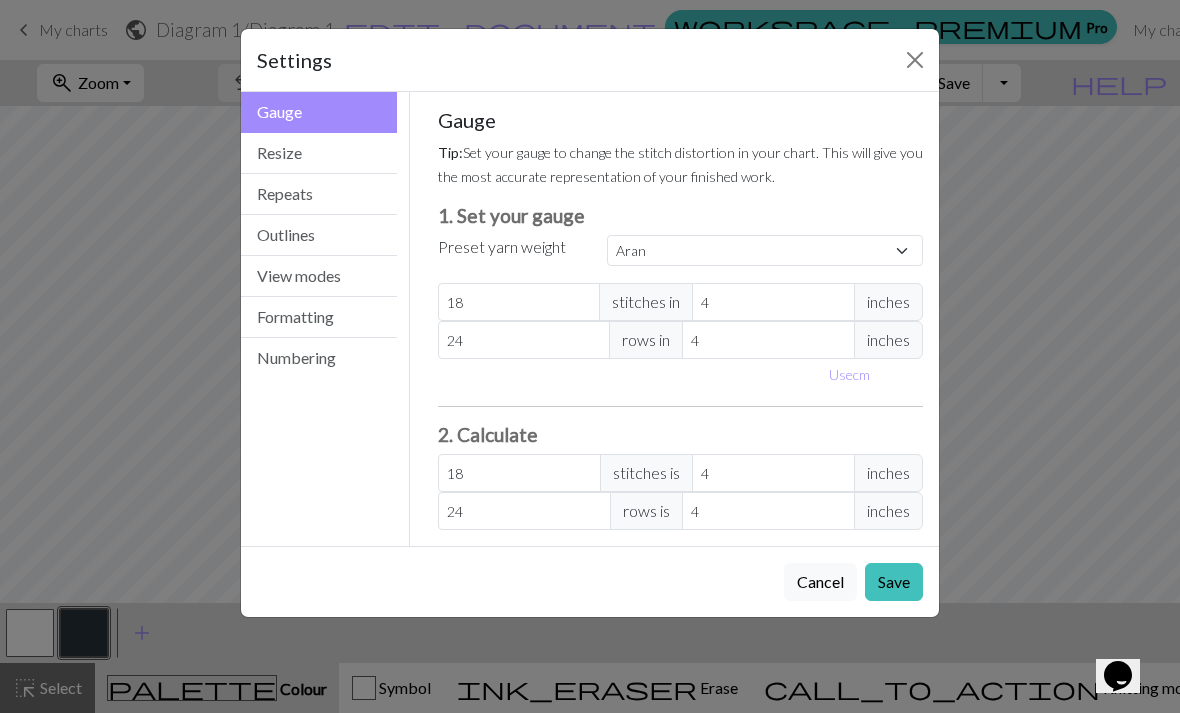 click at bounding box center (915, 60) 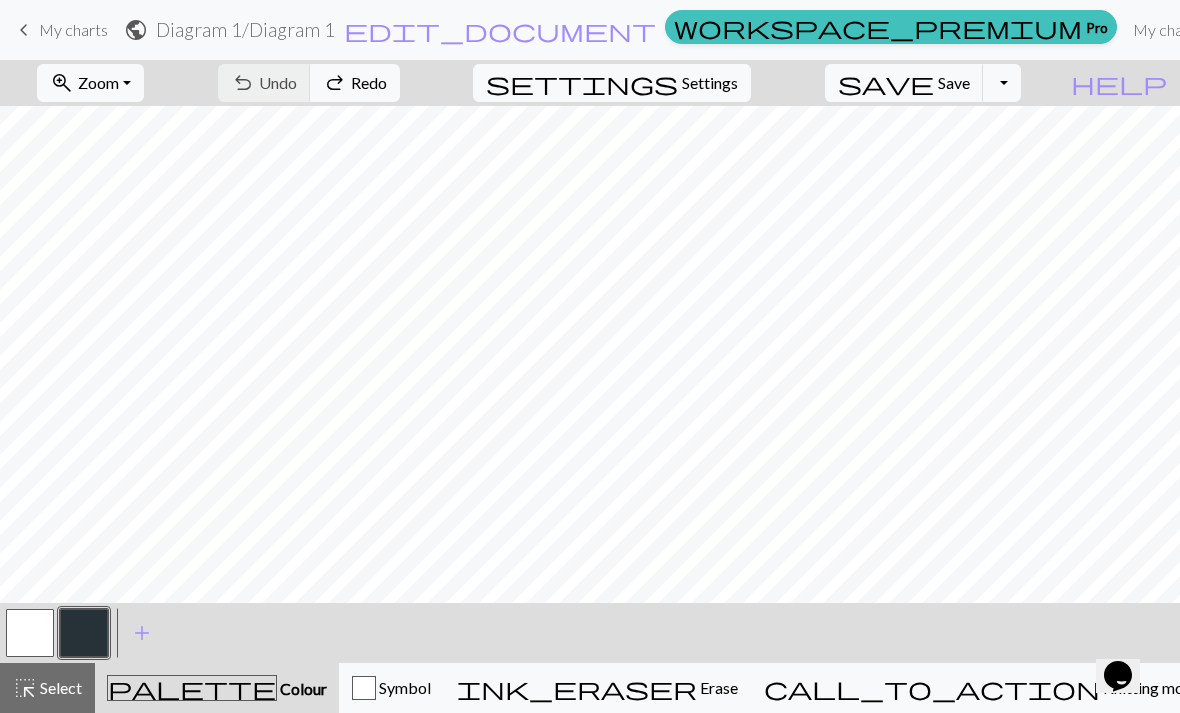 click on "Toggle Dropdown" at bounding box center [1002, 83] 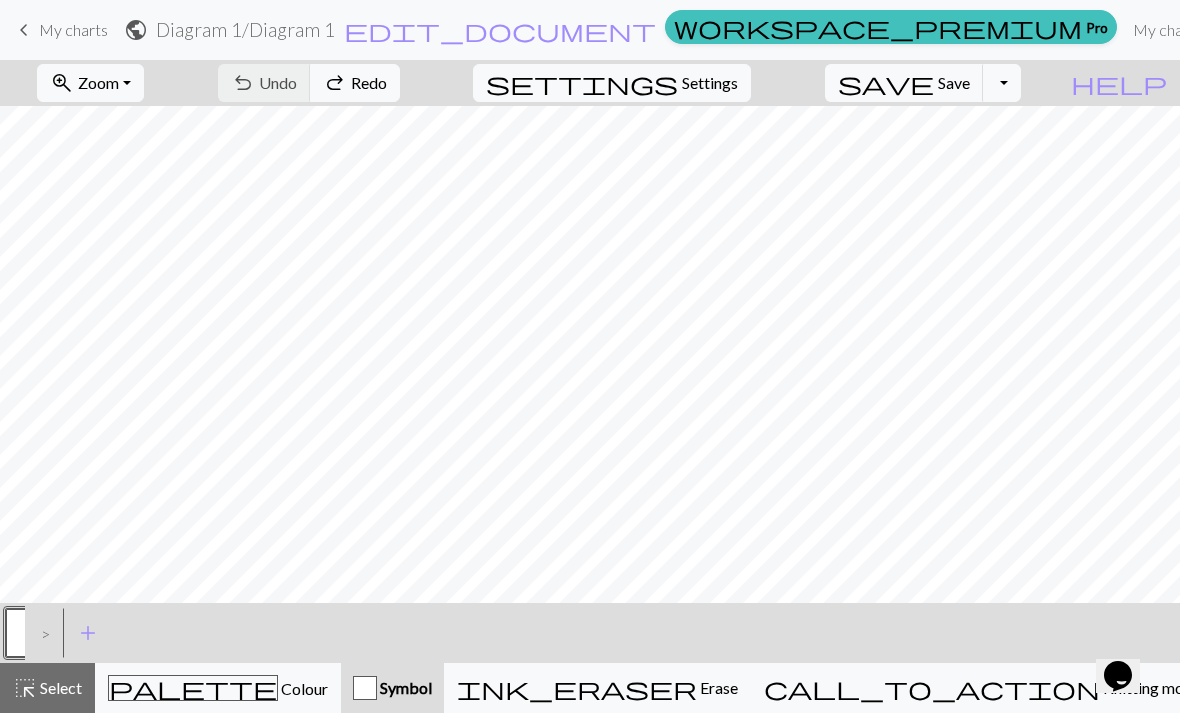 click on "palette   Colour   Colour" at bounding box center (218, 688) 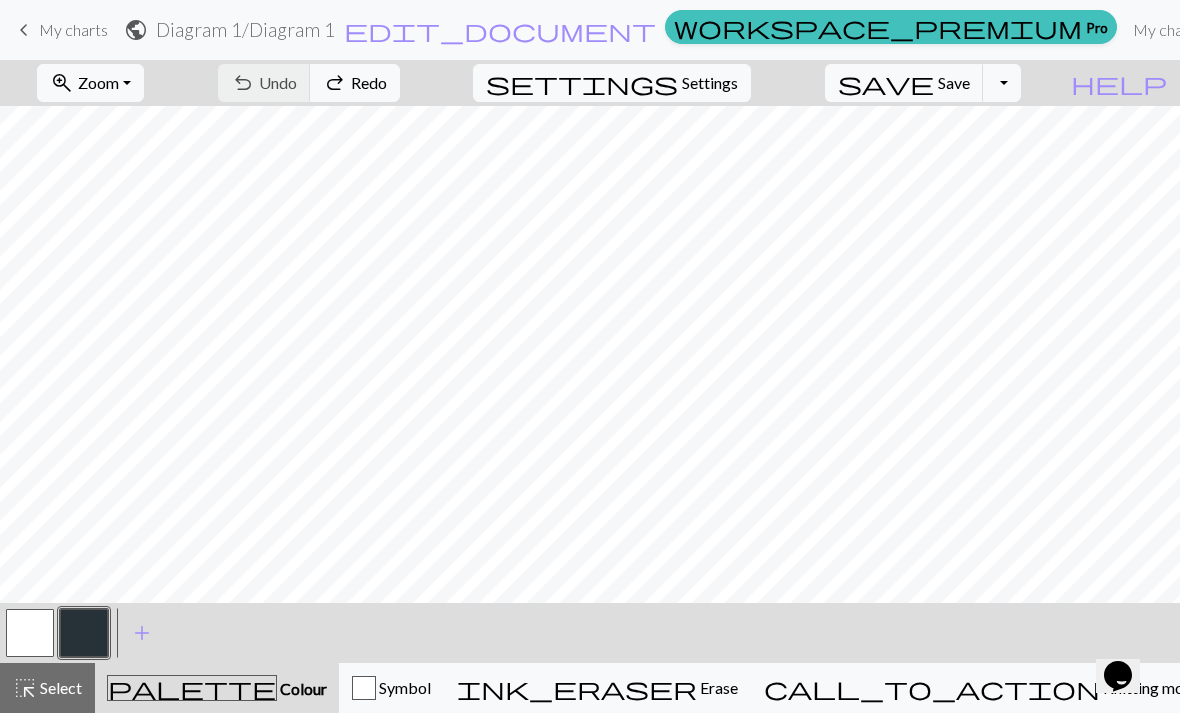 click on "Settings" at bounding box center (710, 83) 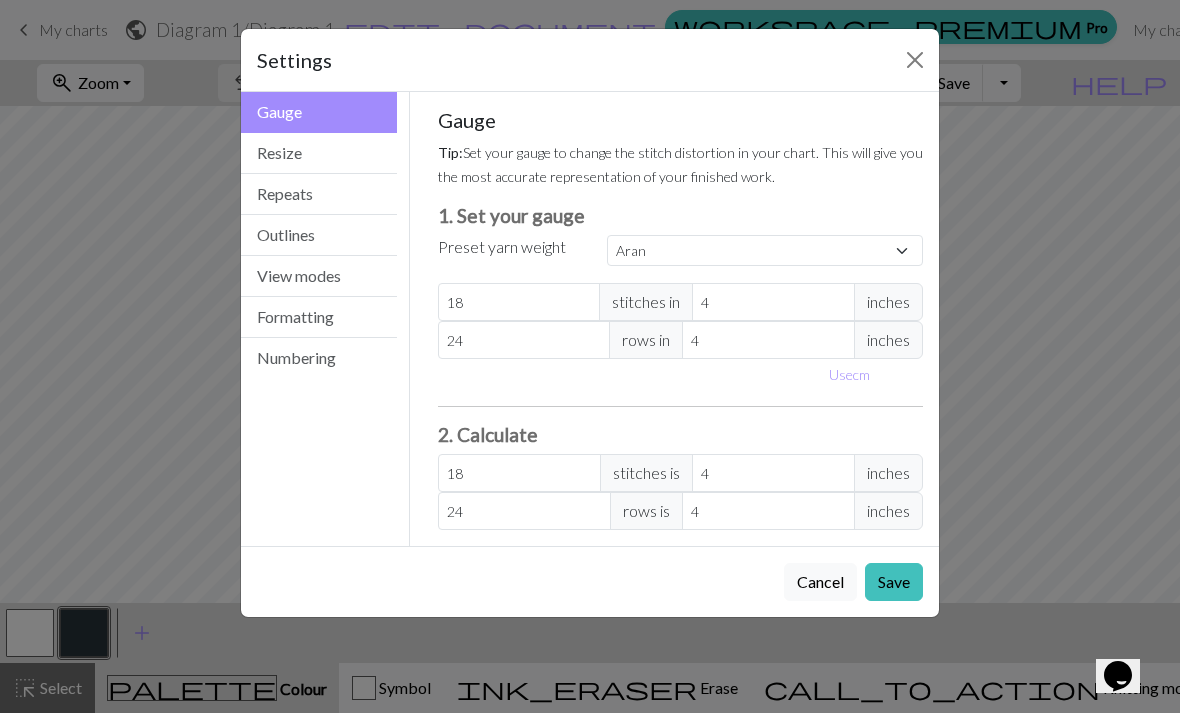 click on "Numbering" at bounding box center [319, 358] 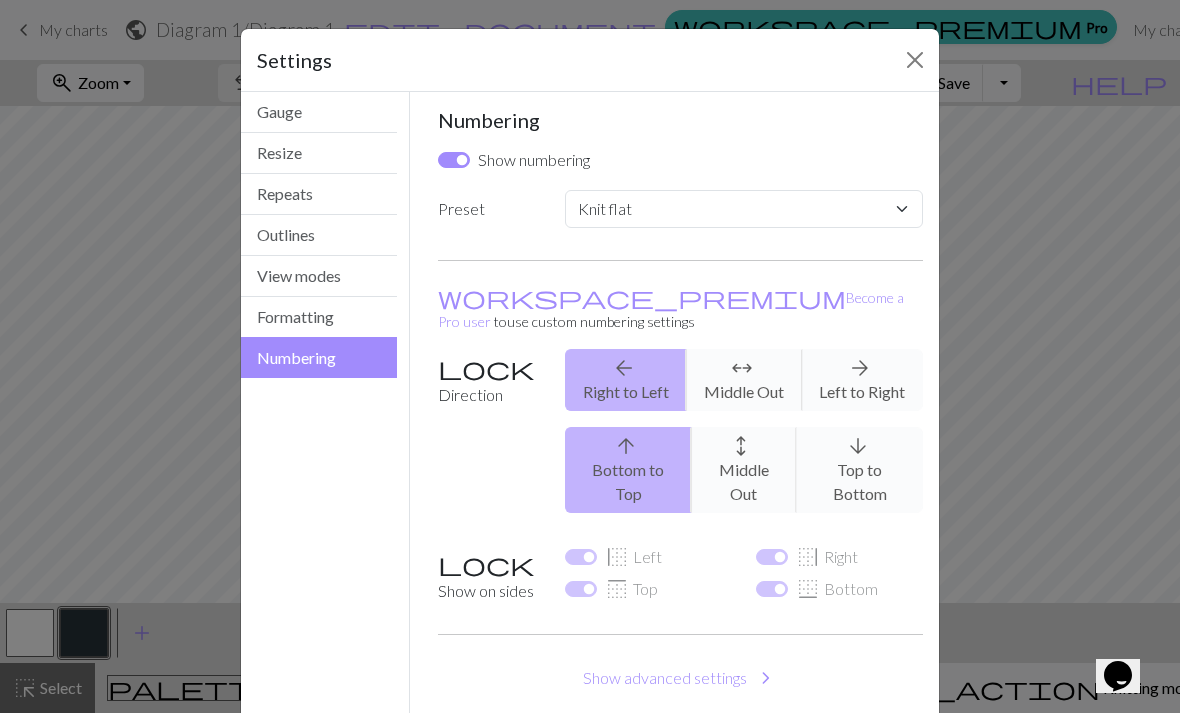 click on "Show on sides" at bounding box center (489, 577) 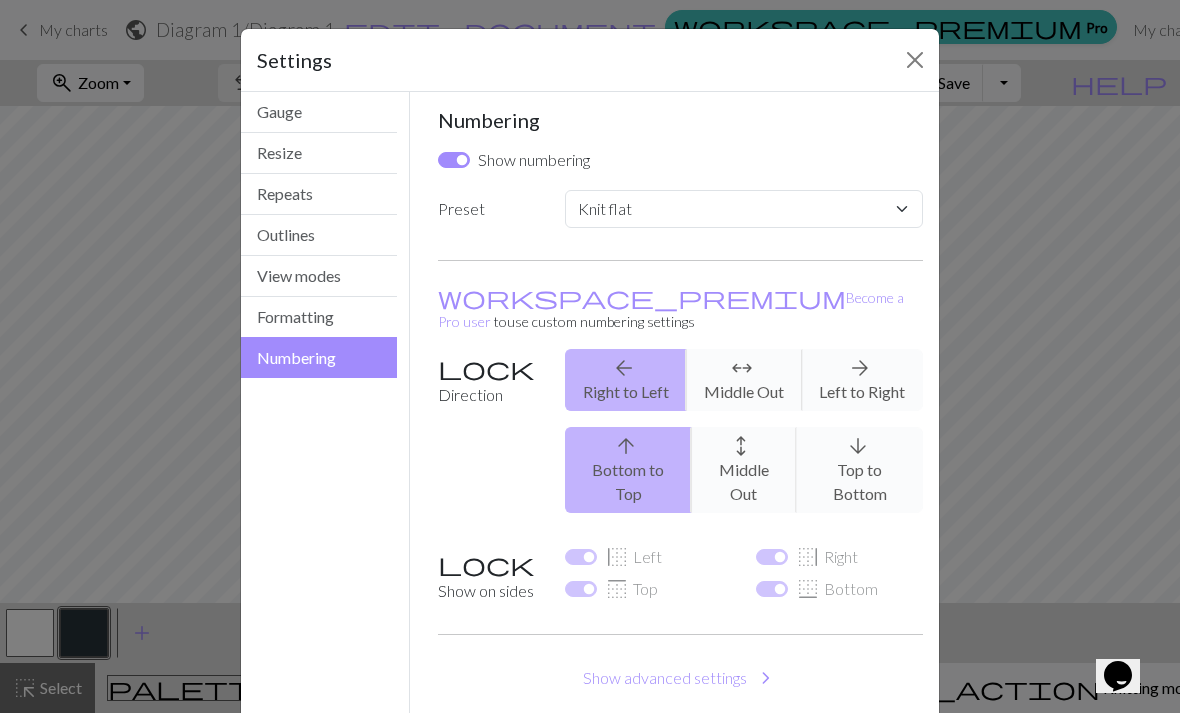click on "Numbering Show numbering Preset Custom Knit flat Knit in the round Lace knitting Cross stitch workspace_premium Become a Pro user   to  use custom numbering settings Direction arrow_back Right to Left arrows_outward Middle Out arrow_forward Left to Right arrow_upward Bottom to Top arrows_outward Middle Out arrow_downward Top to Bottom Show on sides border_left Left border_right Right border_top Top border_bottom Bottom Show advanced settings   chevron_right Alternate Number on alternate rows Start at height  Row 1 arrow_range  Stitch 1 Tip:  You can offset by a negative number to begin numbering inside the chart. e.g. to start numbering in the middle. End at height  Row arrow_range  Stitch Tip:  Leave blank to number continuously, or set a value to stop numbering at a specific row or stitch. Increment by height Row 1 arrow_range Stitch 1 Tip:  Set how many to increment by at each cell. For example, setting increment to 5 will show numbers 1, 6, 11, 16, etc." at bounding box center (681, 410) 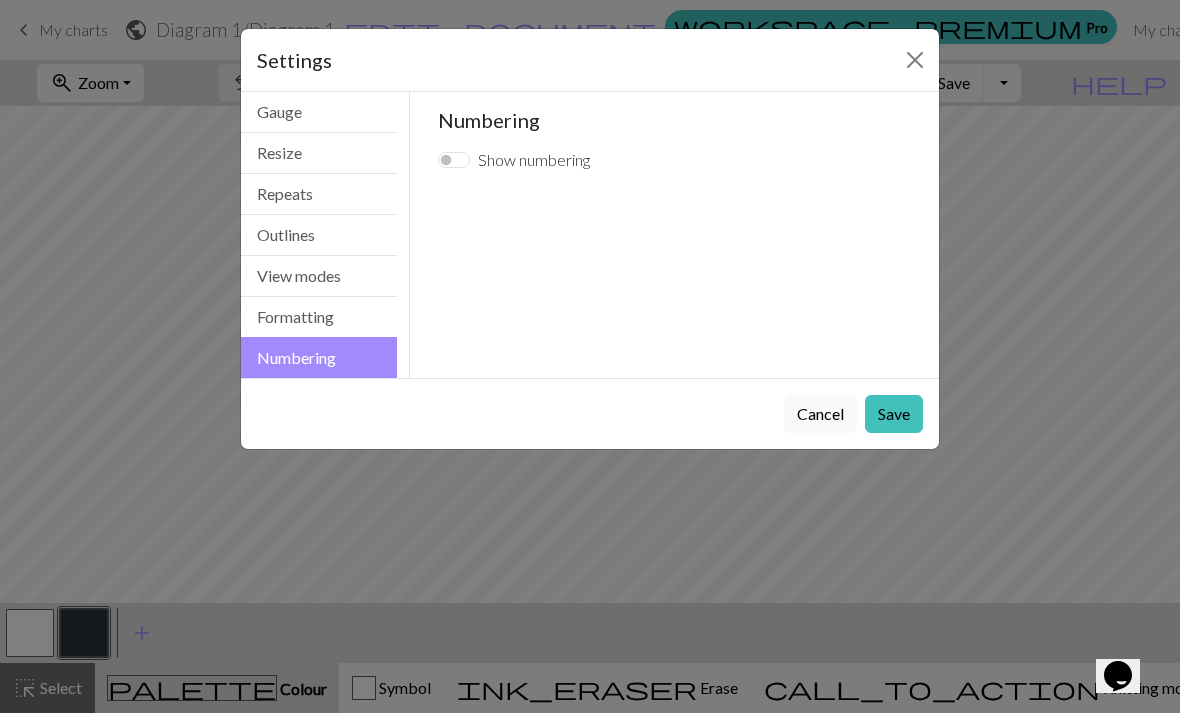 click on "Show numbering" at bounding box center (454, 160) 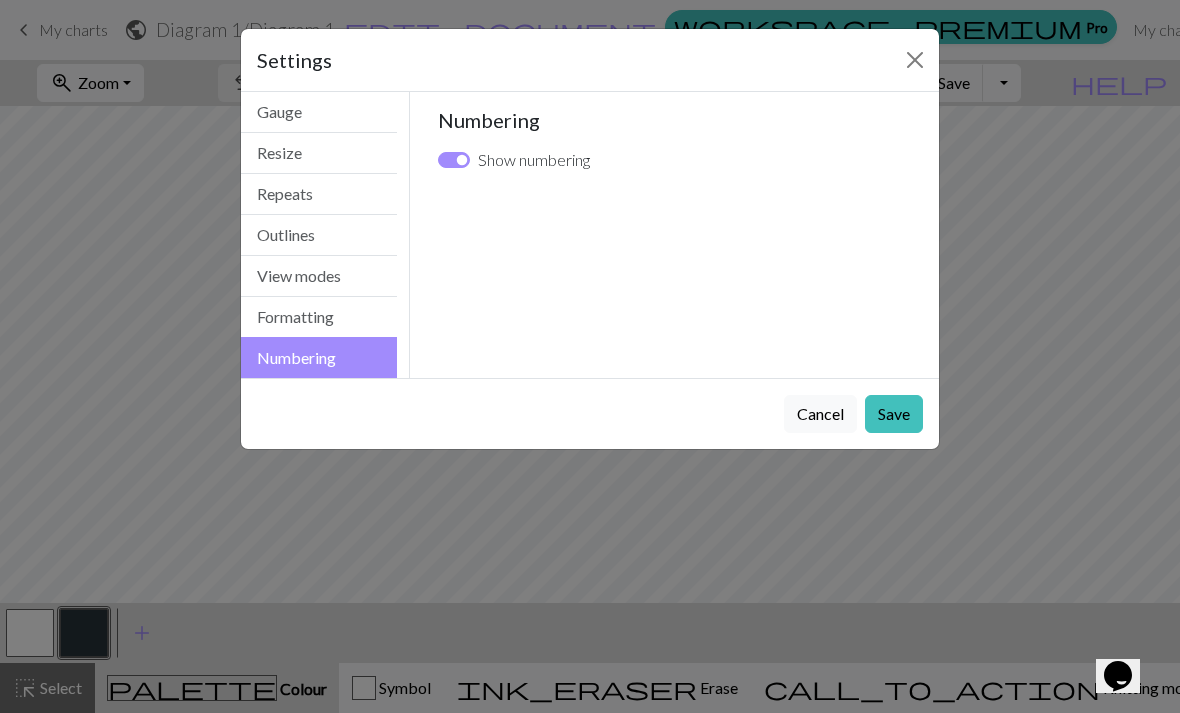 checkbox on "true" 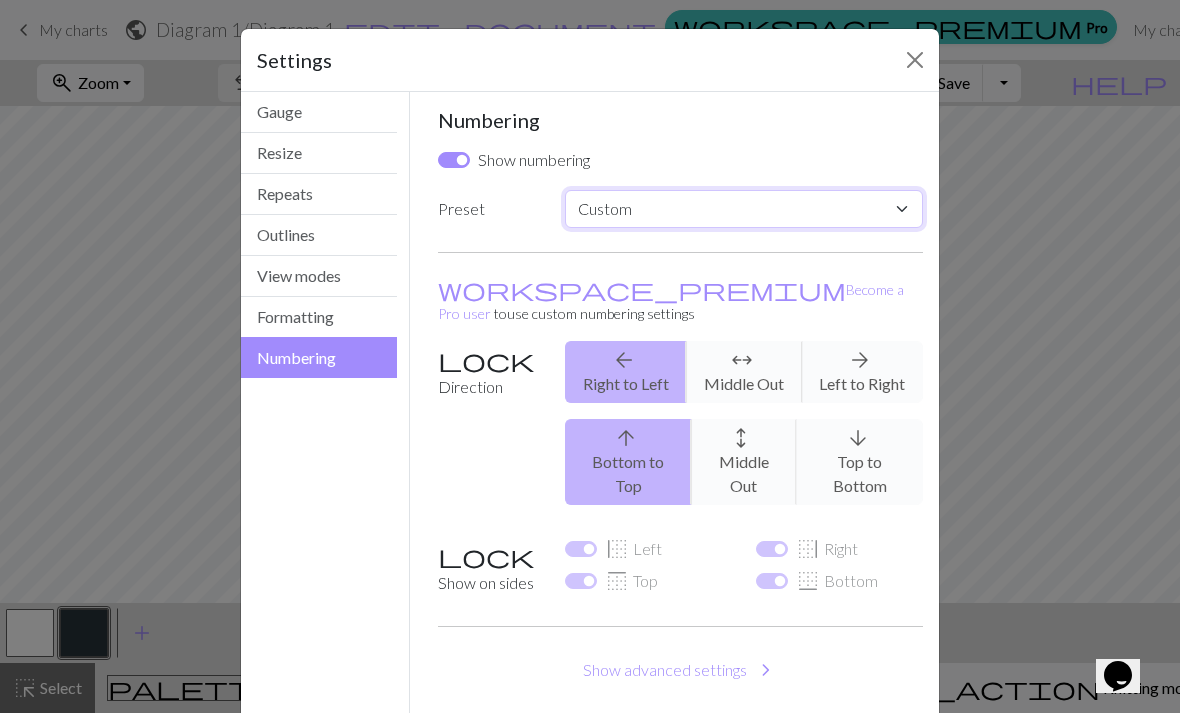 click on "Custom Knit flat Knit in the round Lace knitting Cross stitch" at bounding box center [744, 209] 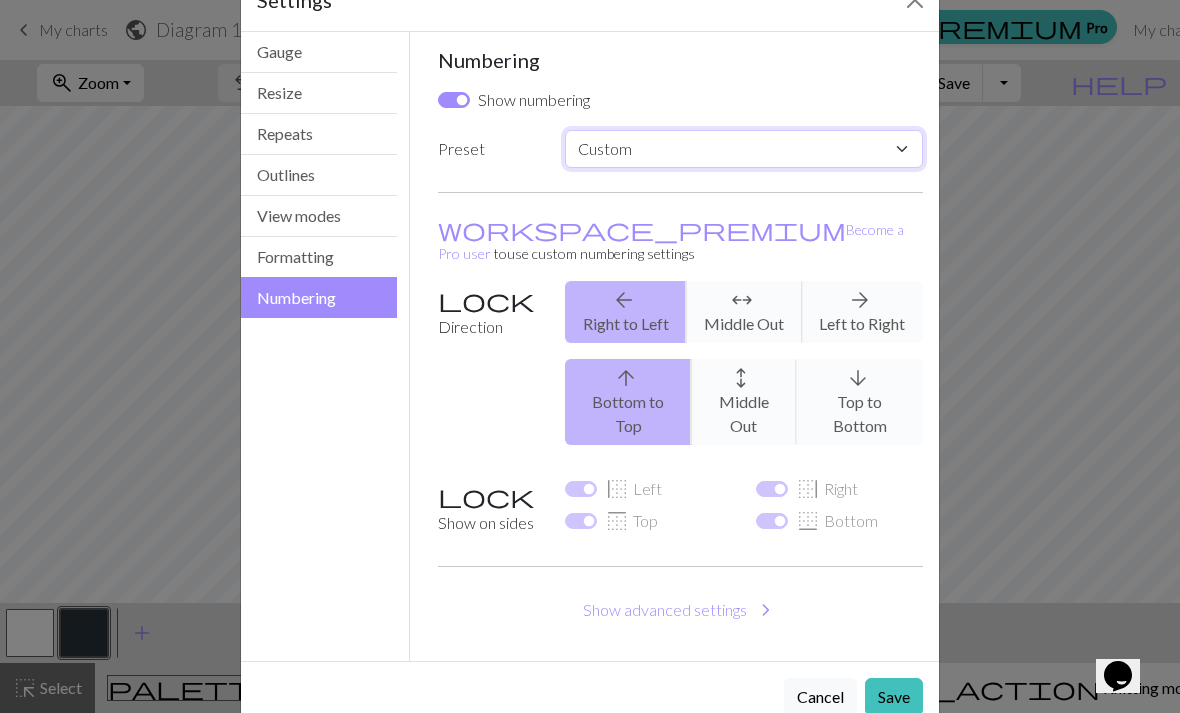 scroll, scrollTop: 59, scrollLeft: 0, axis: vertical 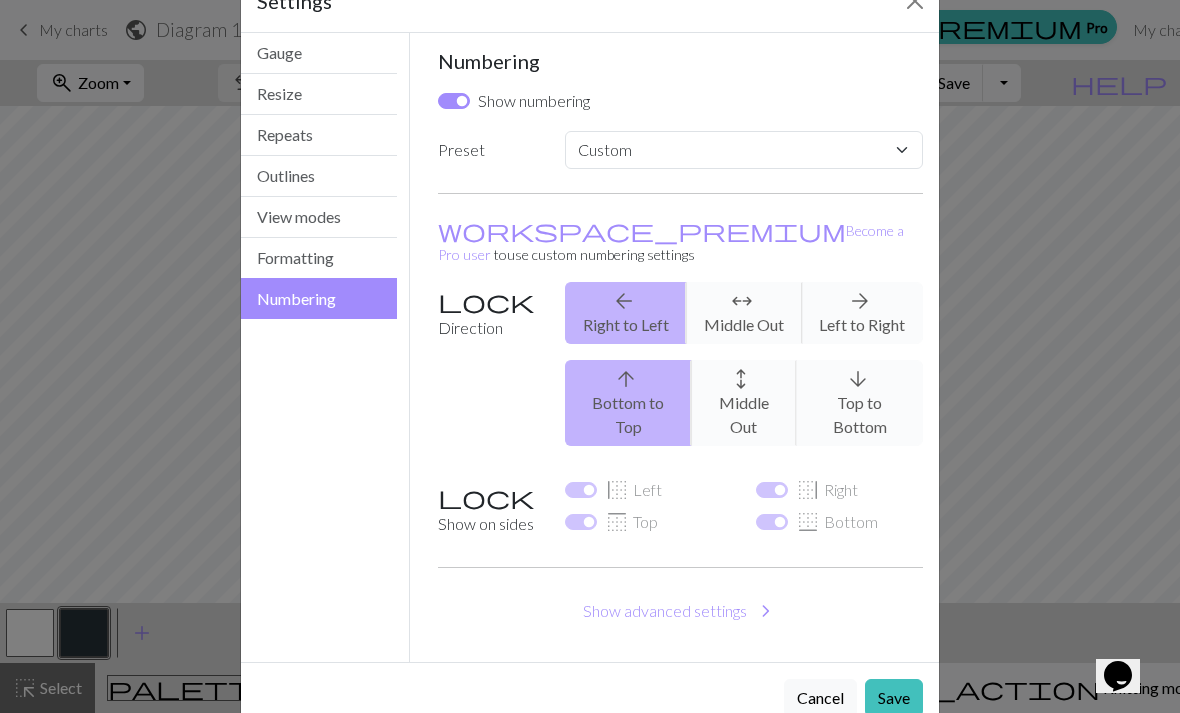 click on "Show advanced settings   chevron_right" at bounding box center [681, 611] 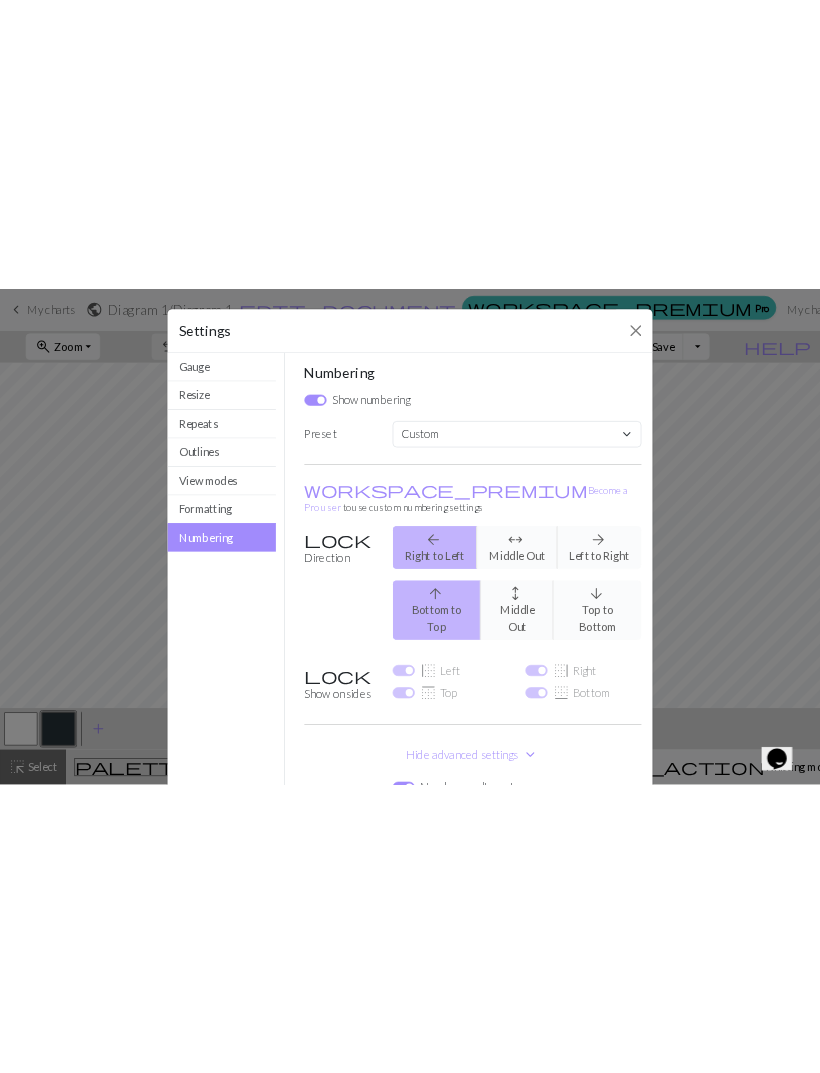 scroll, scrollTop: 0, scrollLeft: 0, axis: both 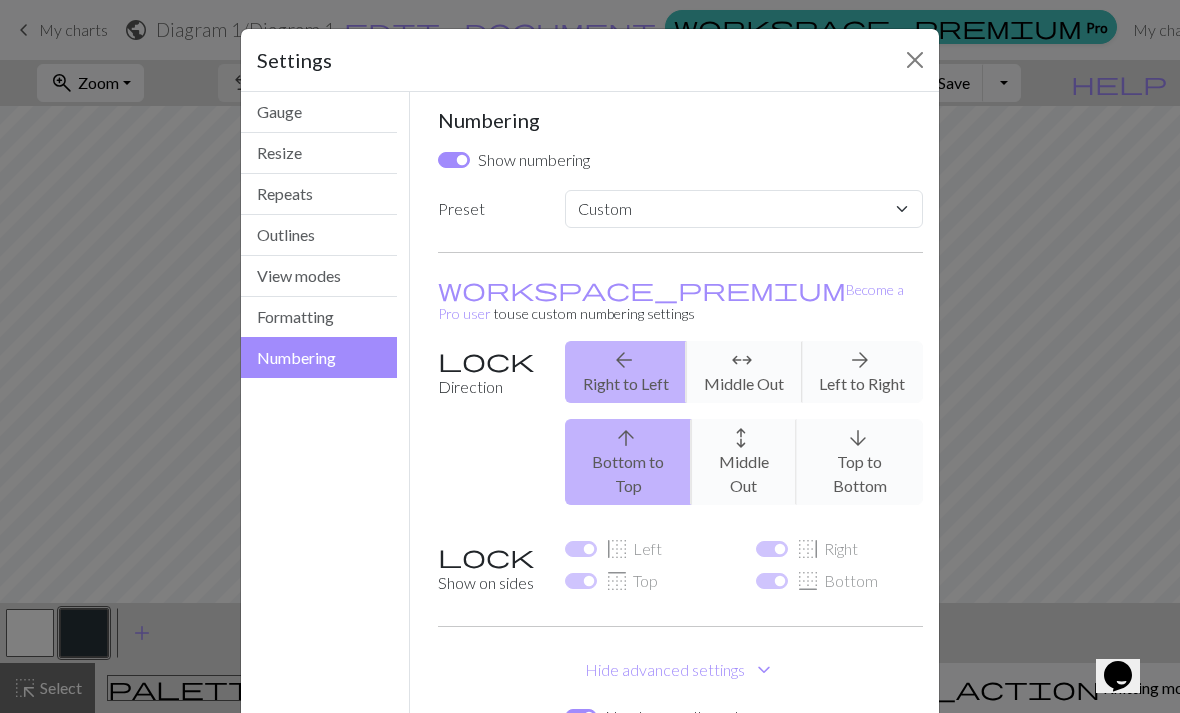 click at bounding box center (915, 60) 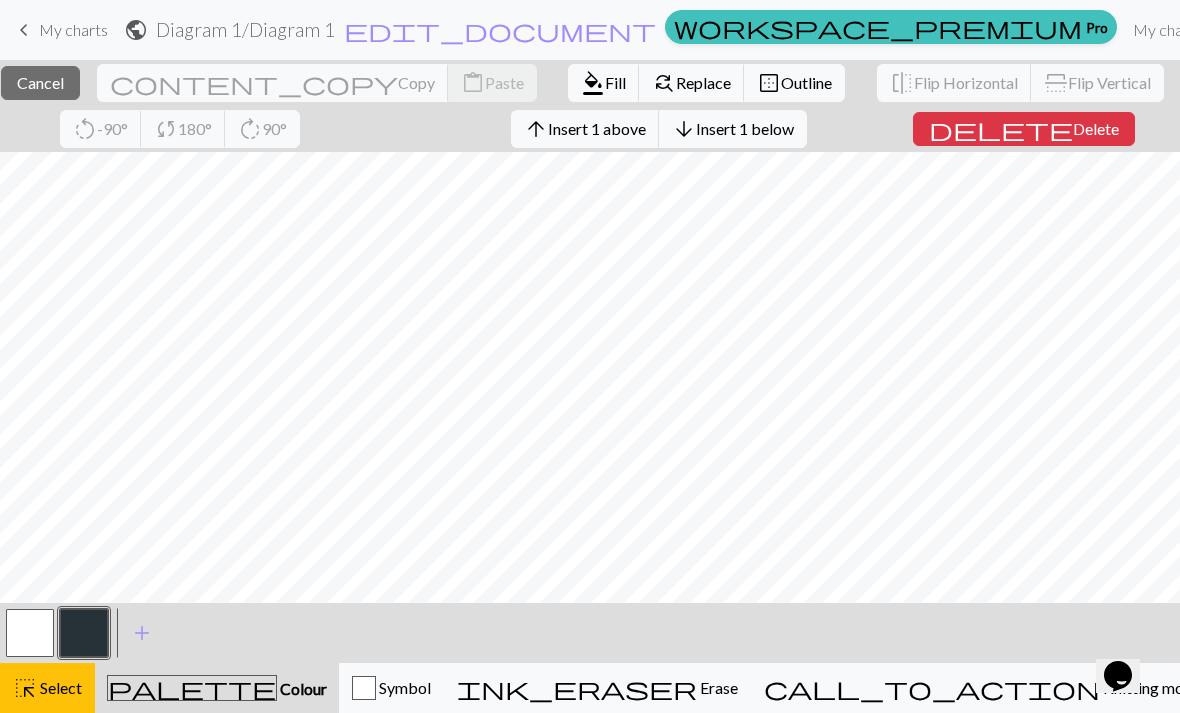 click on "Cancel" at bounding box center [40, 82] 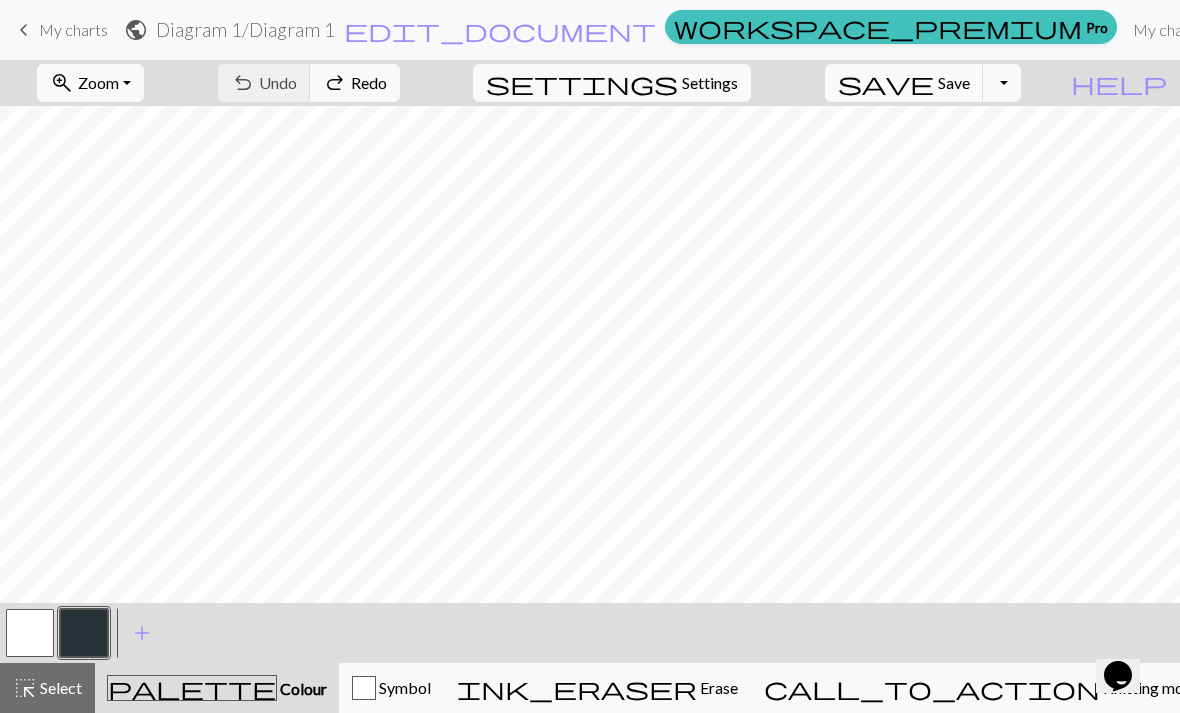 click on "Hi  [FIRST]" at bounding box center (1383, 30) 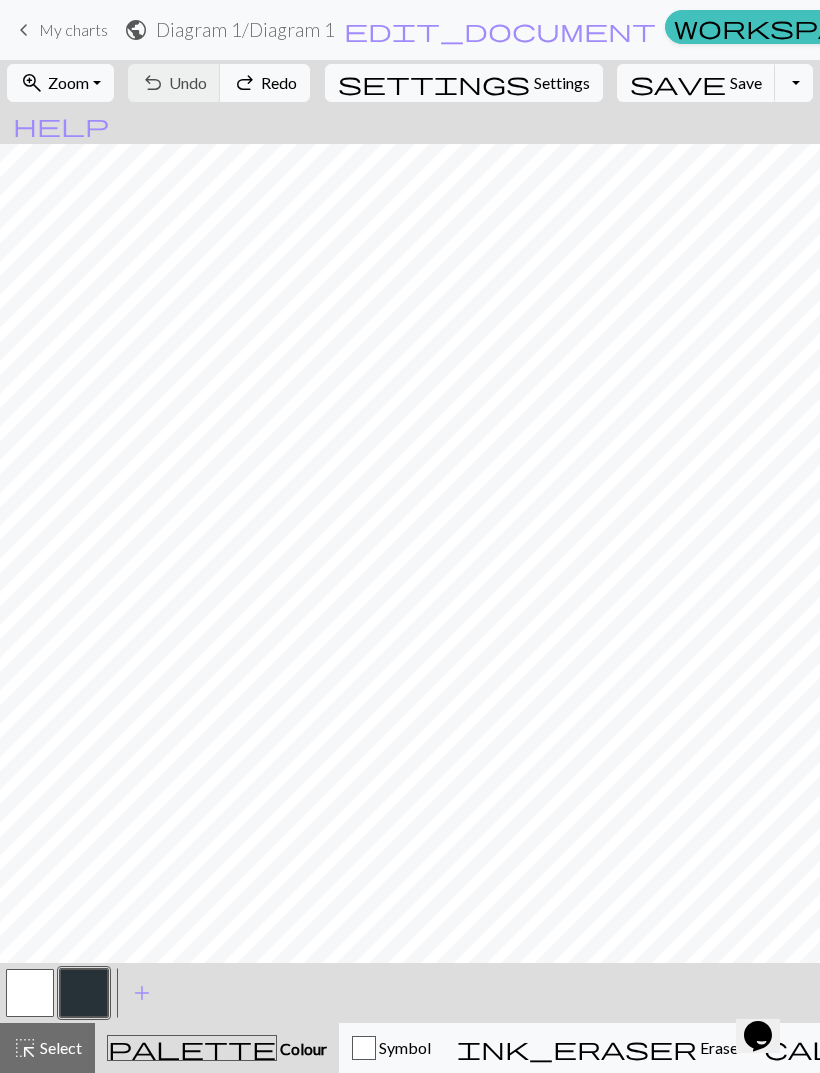 click on "Settings" at bounding box center [562, 83] 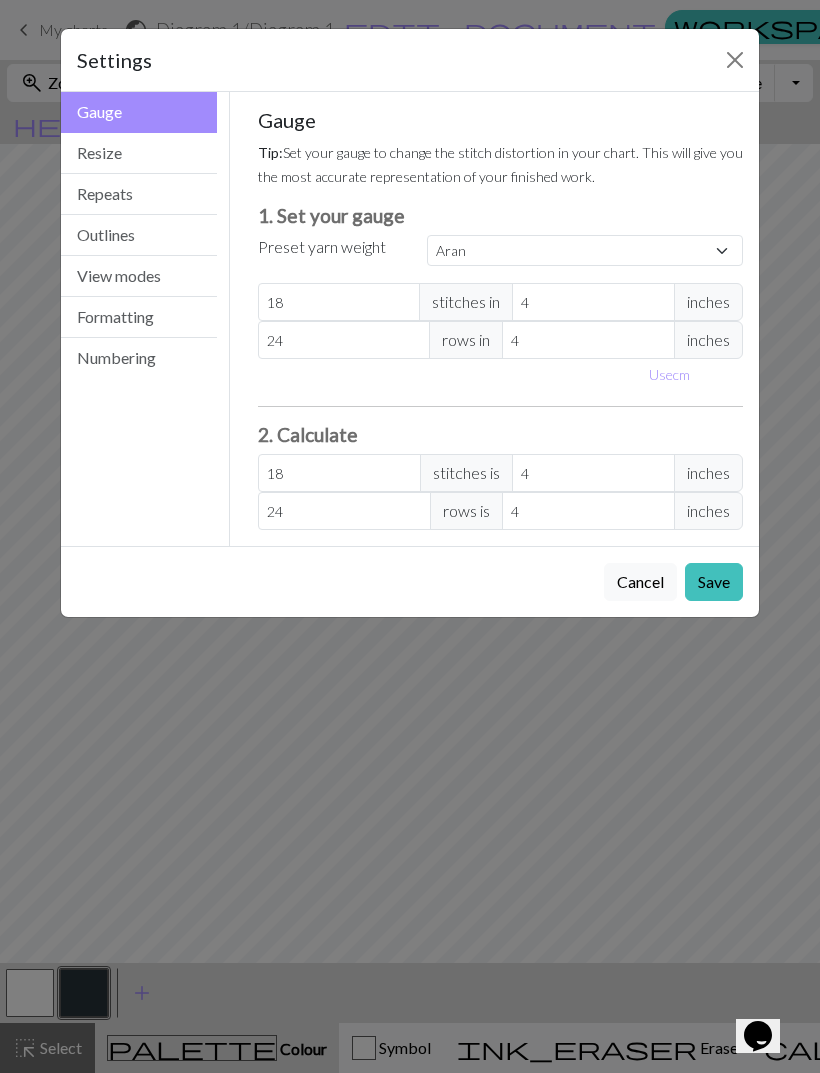 click on "View modes" at bounding box center (139, 276) 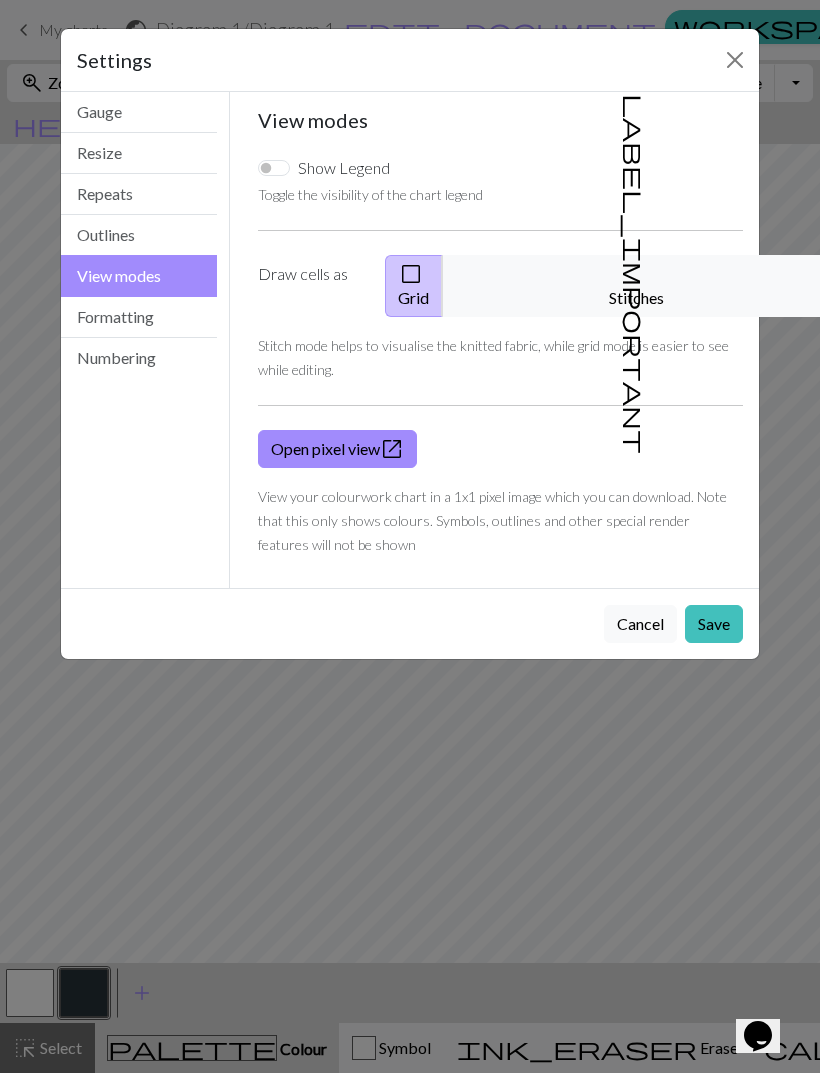 click on "Formatting" at bounding box center (139, 317) 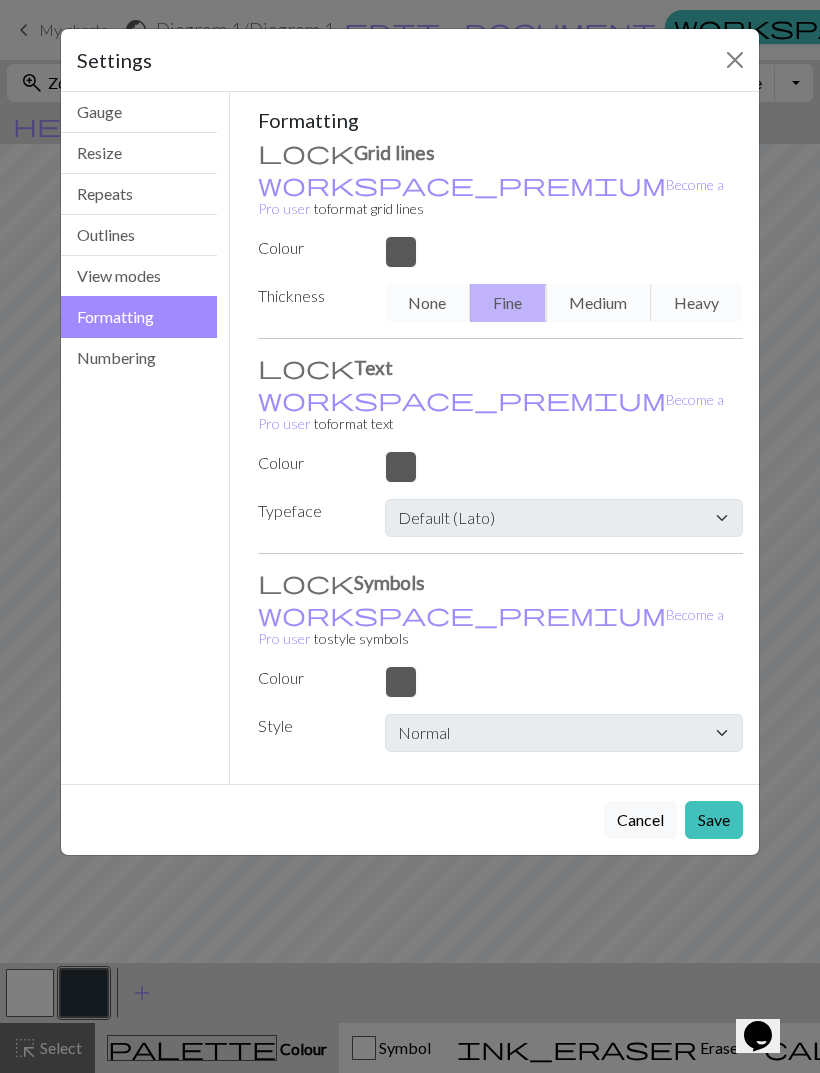 click on "Repeats" at bounding box center (139, 194) 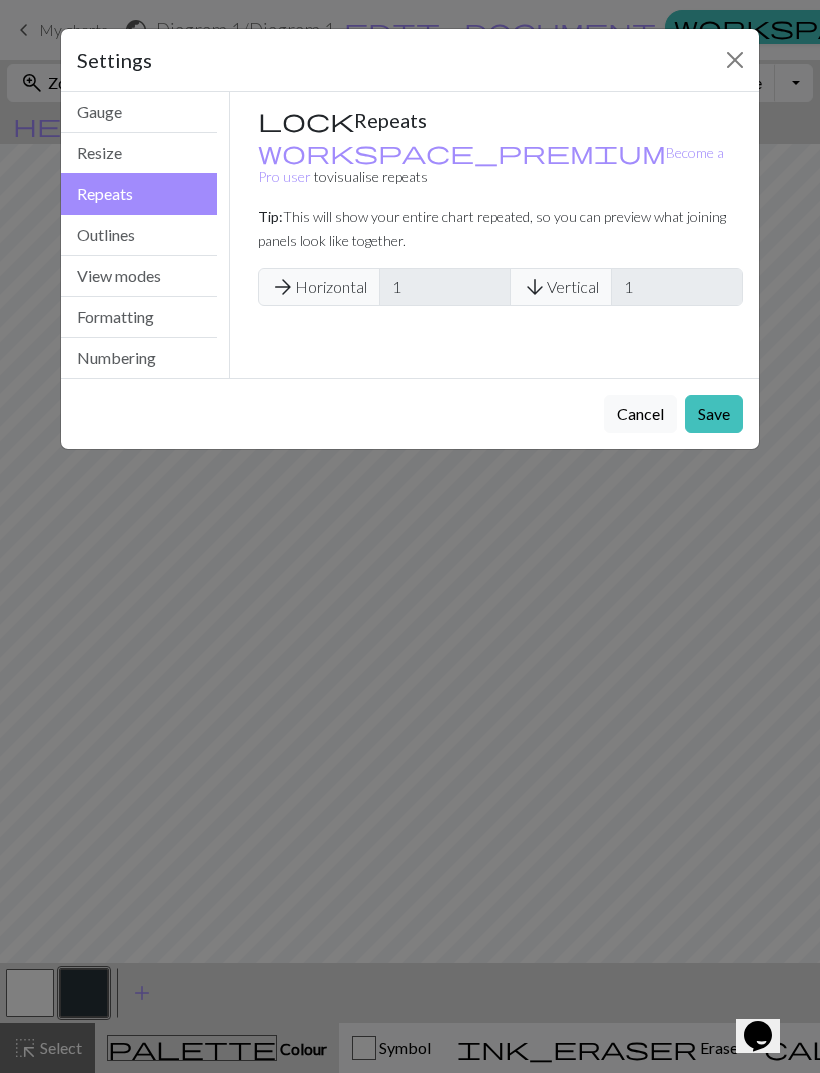 click on "Outlines" at bounding box center [139, 235] 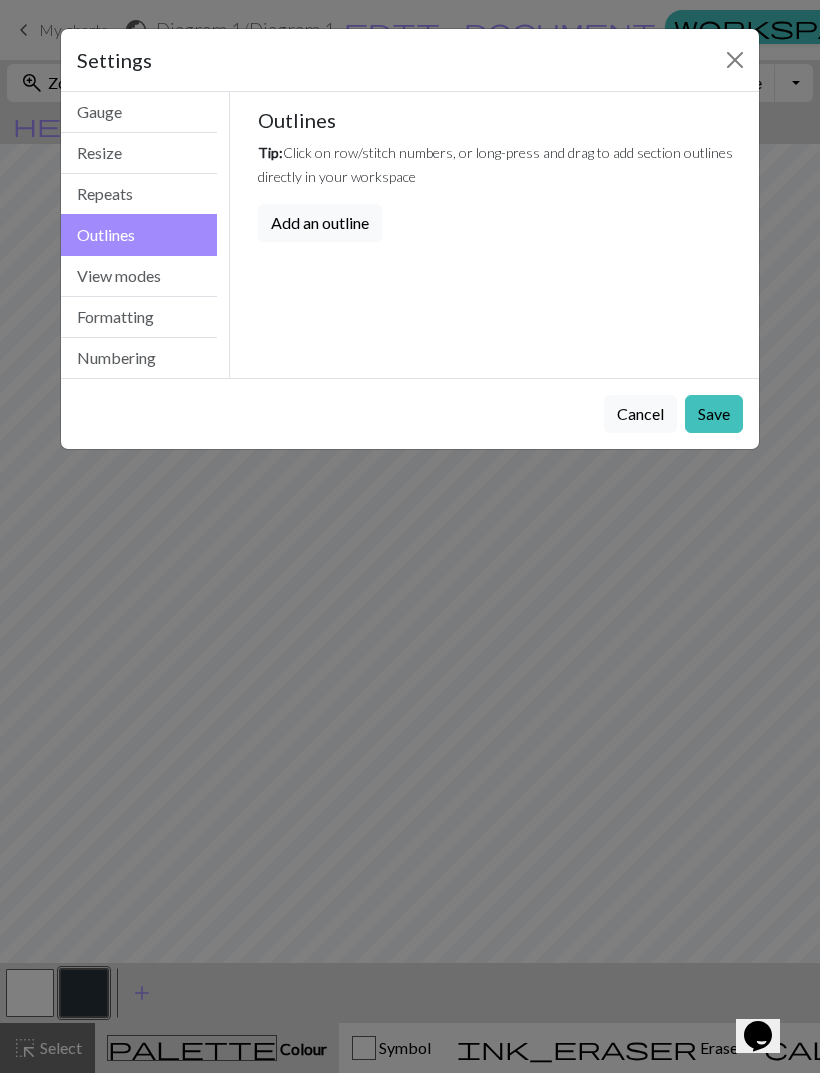 click on "Resize" at bounding box center [139, 153] 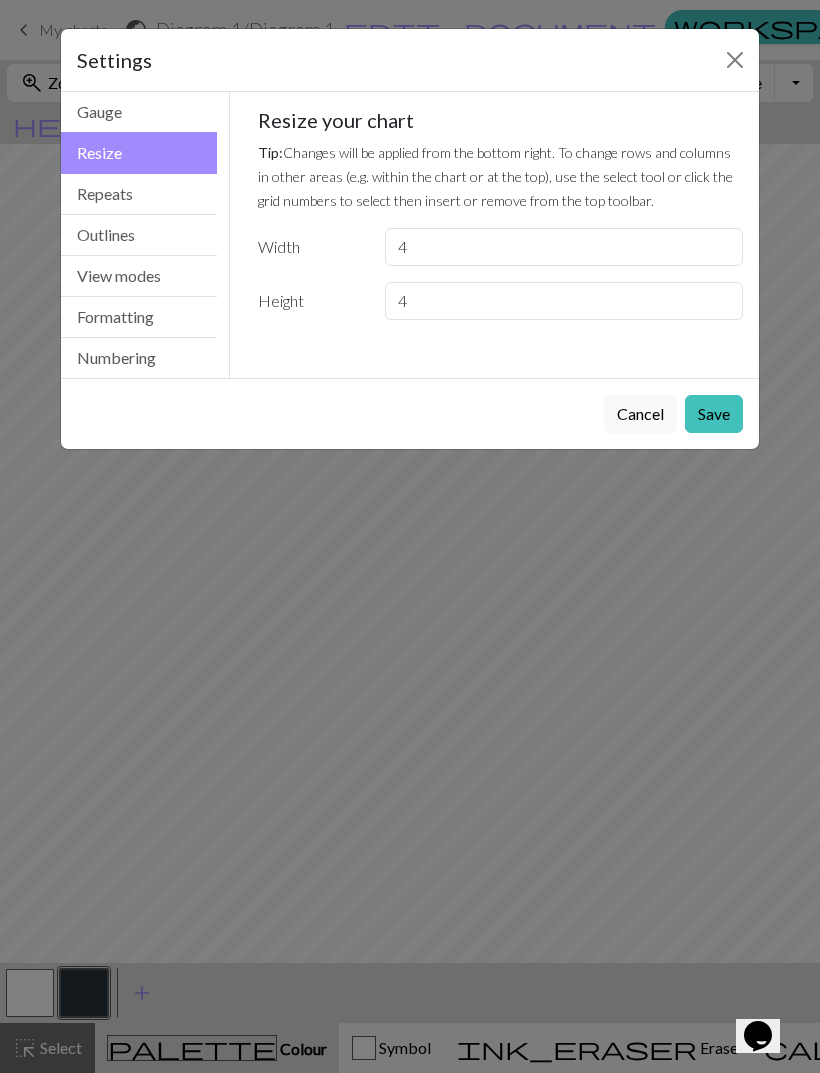 click on "Gauge" at bounding box center (139, 112) 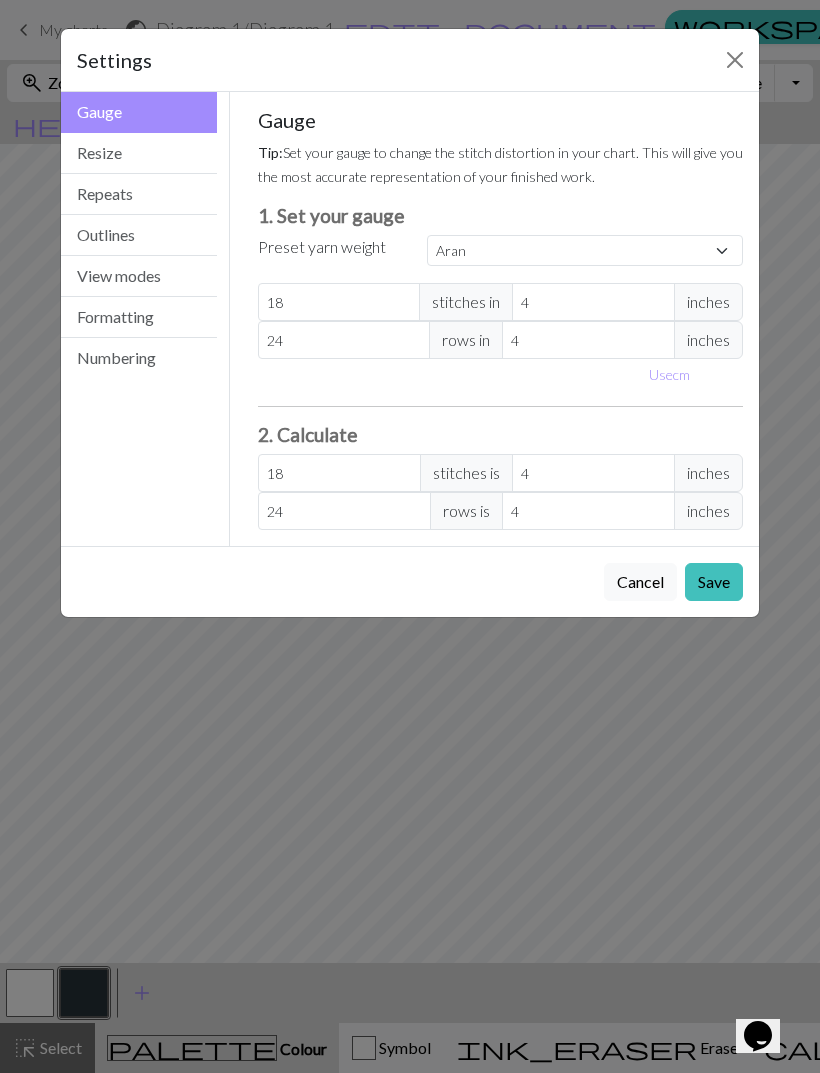 click at bounding box center [735, 60] 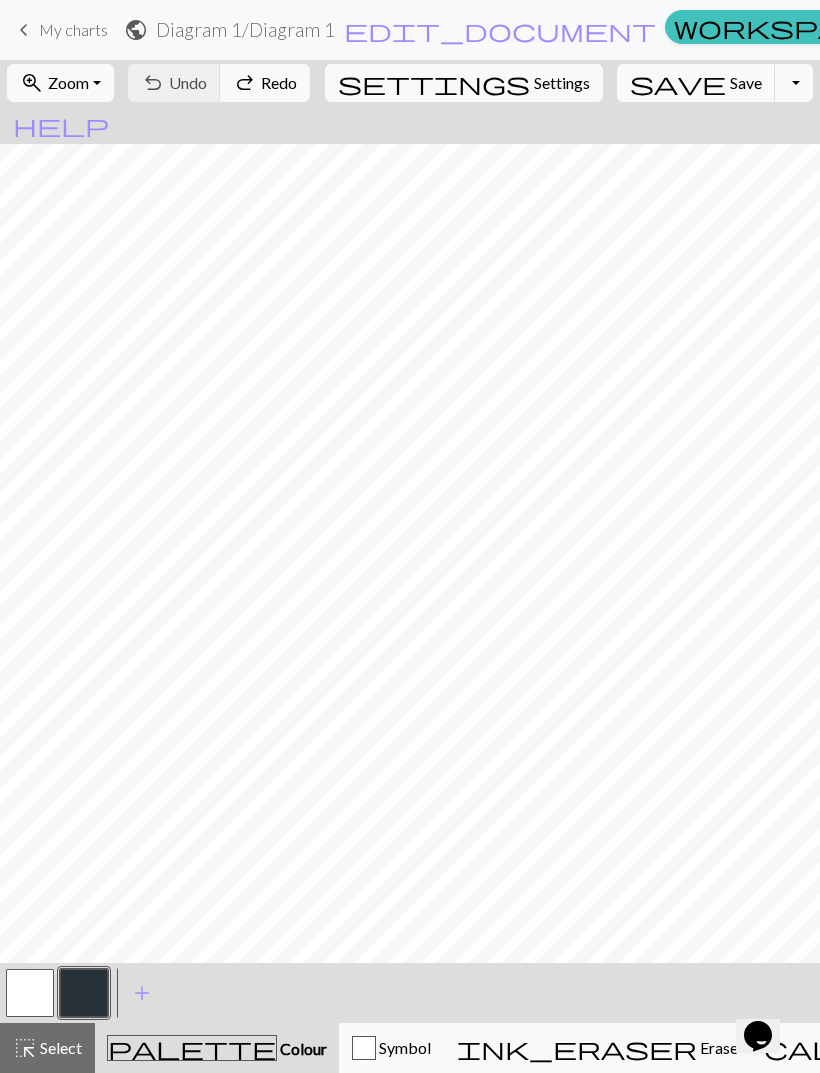click on "My charts" at bounding box center [73, 29] 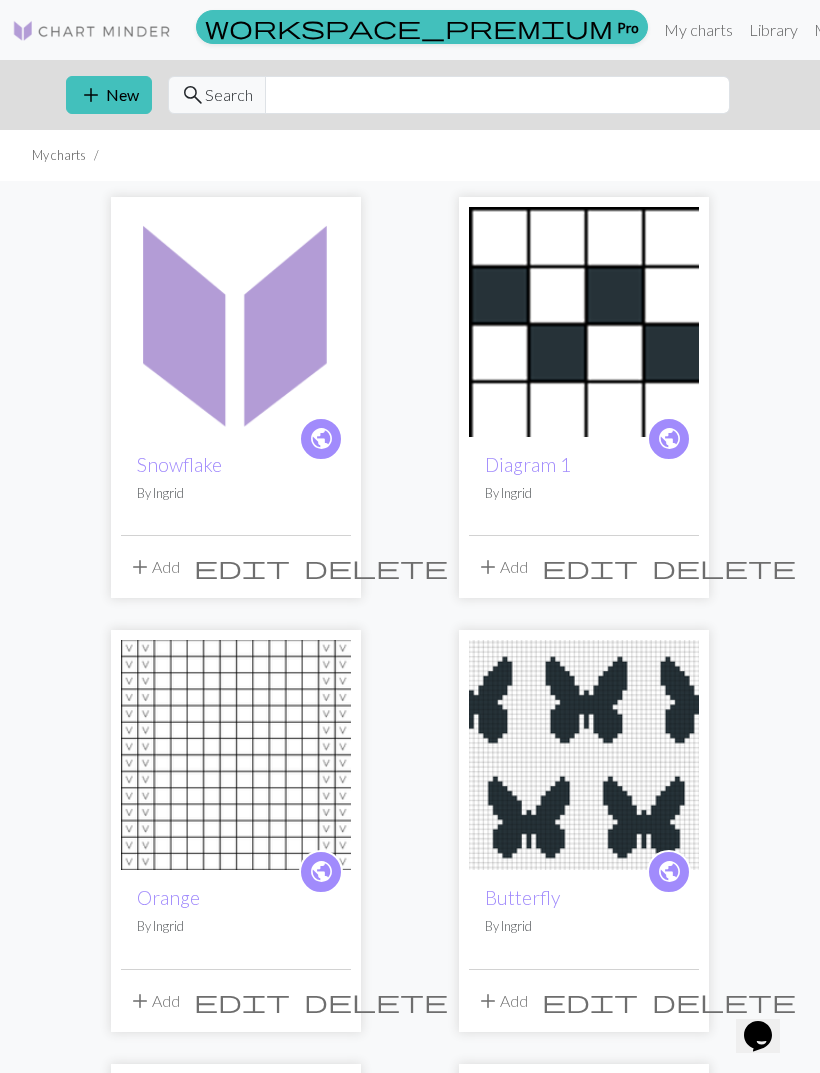 click at bounding box center (584, 755) 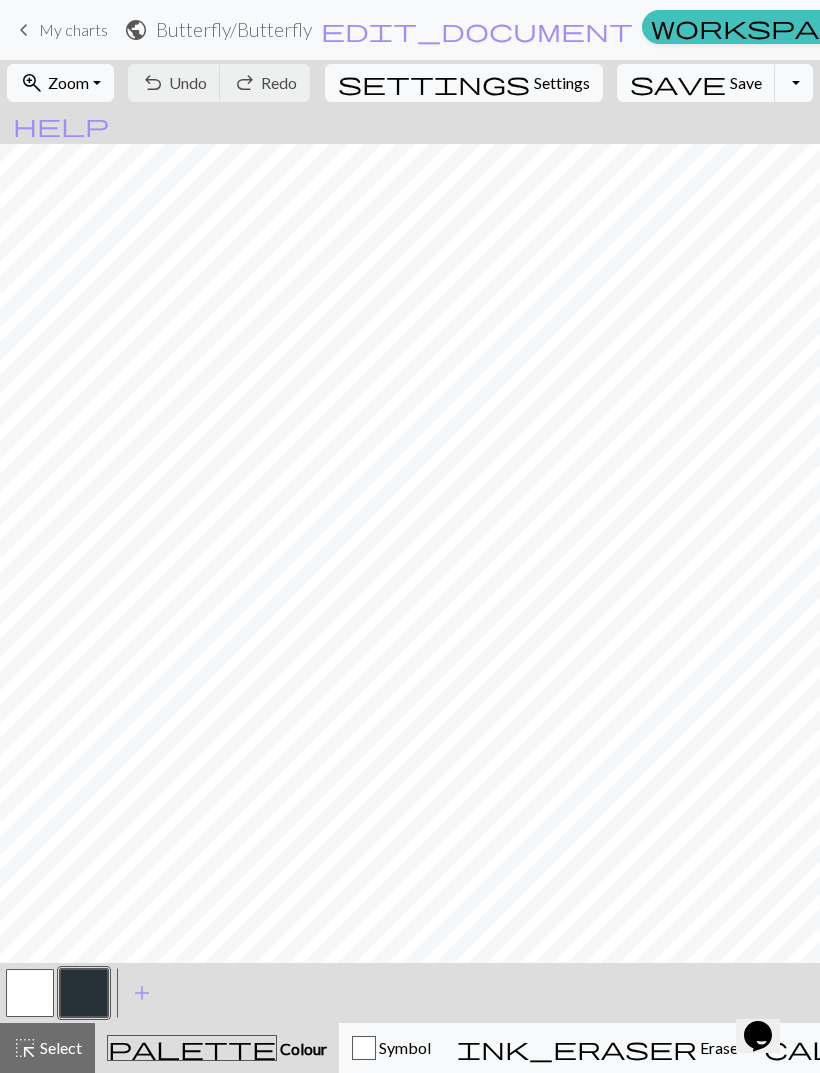click on "zoom_in Zoom Zoom" at bounding box center [60, 83] 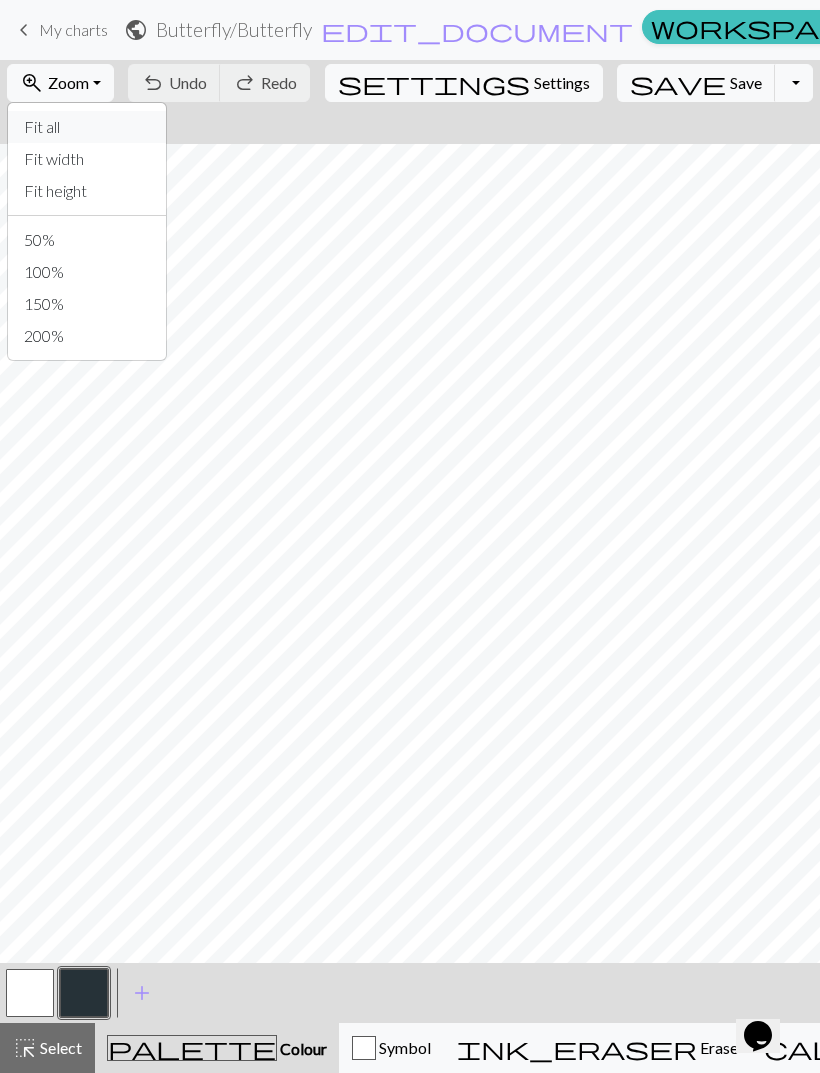 click on "Fit all" at bounding box center (87, 127) 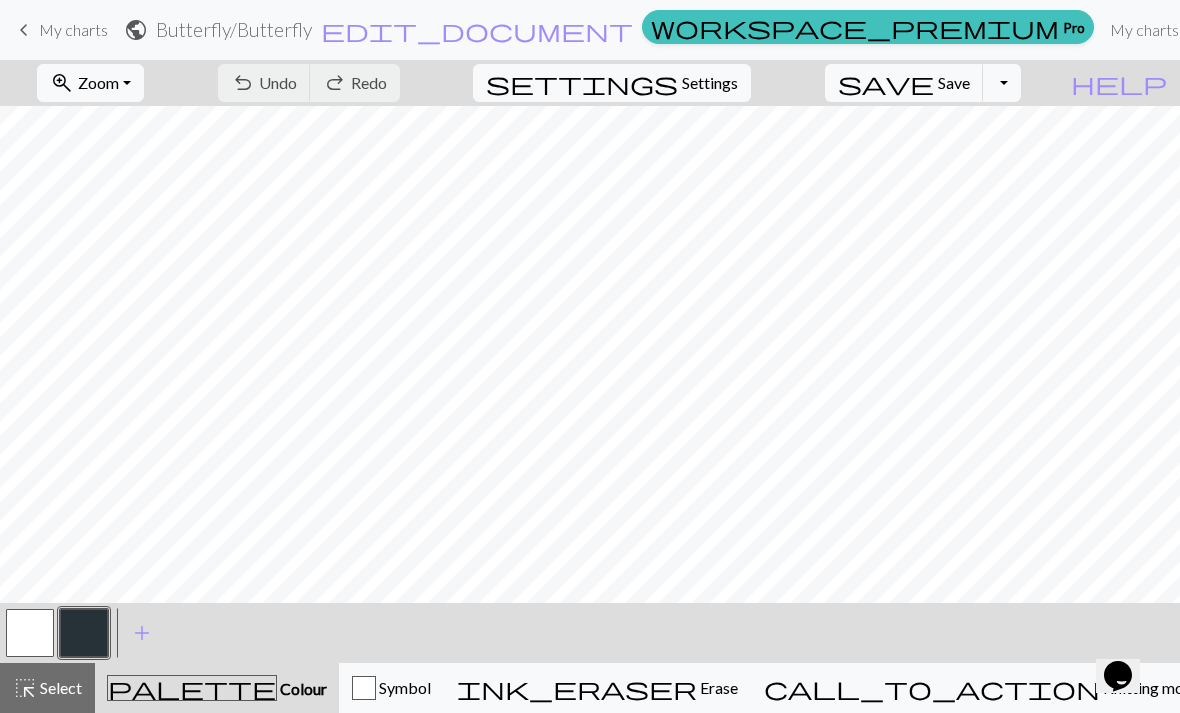 click on "zoom_in Zoom Zoom" at bounding box center (90, 83) 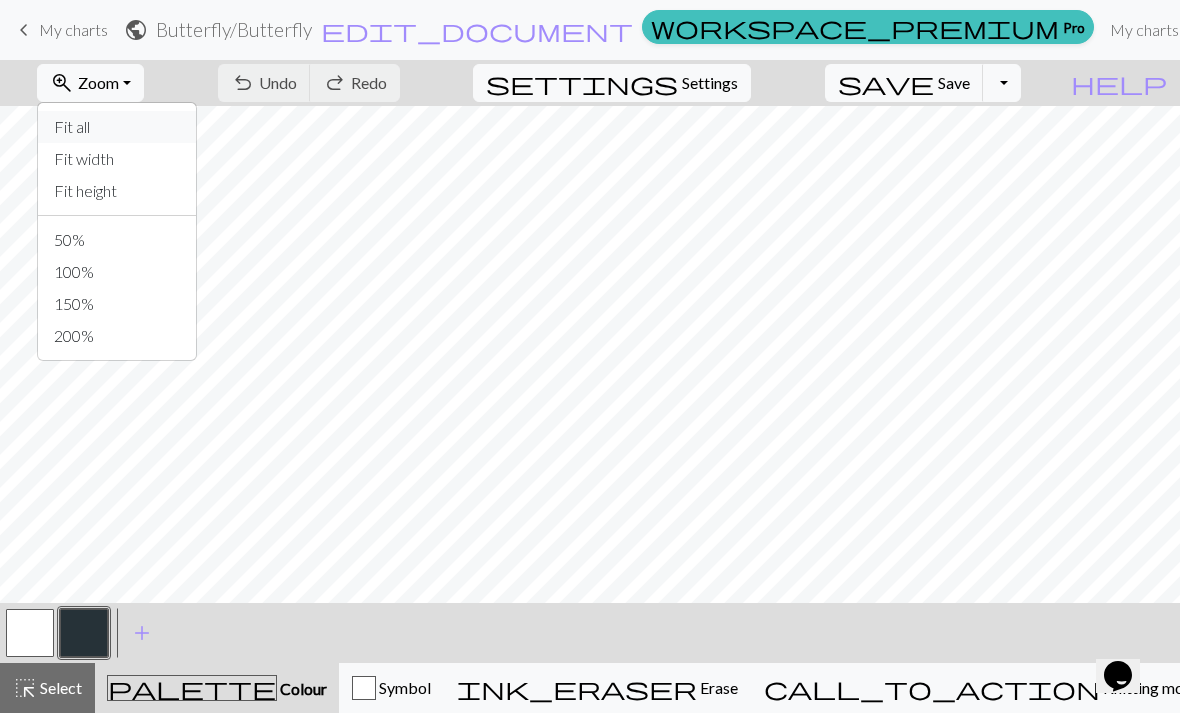 click on "Fit all" at bounding box center [117, 127] 